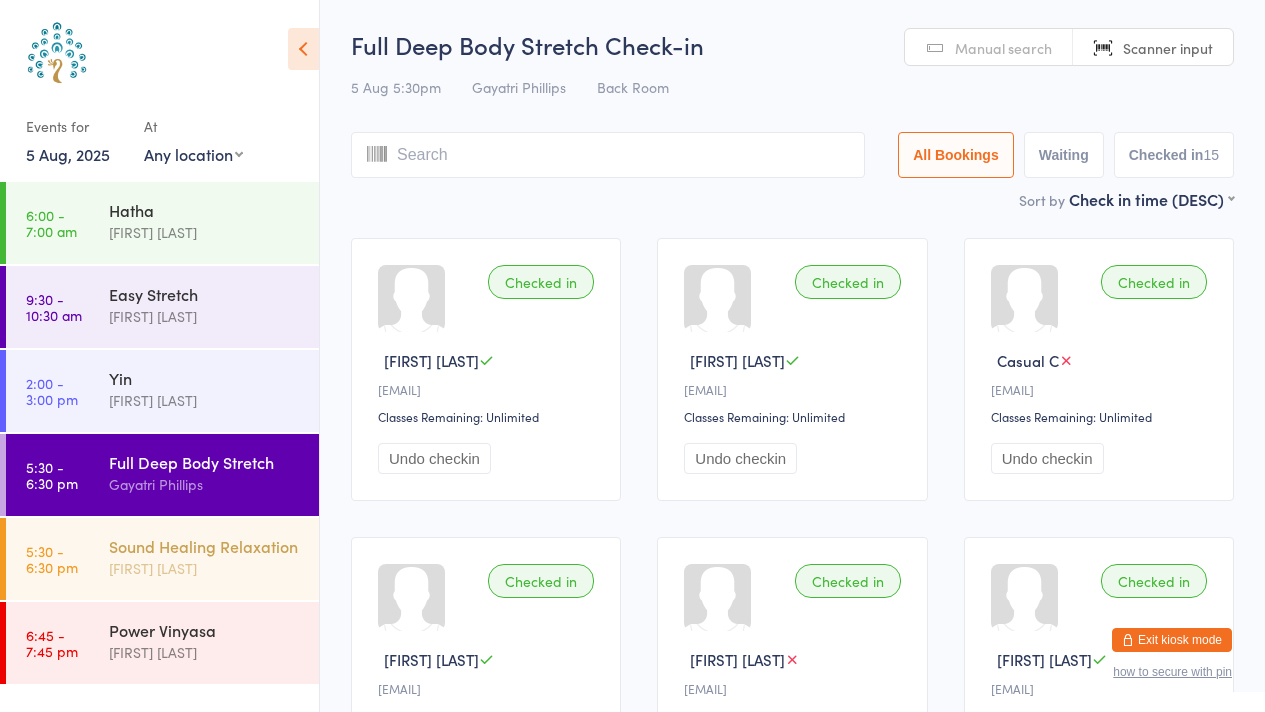scroll, scrollTop: 0, scrollLeft: 0, axis: both 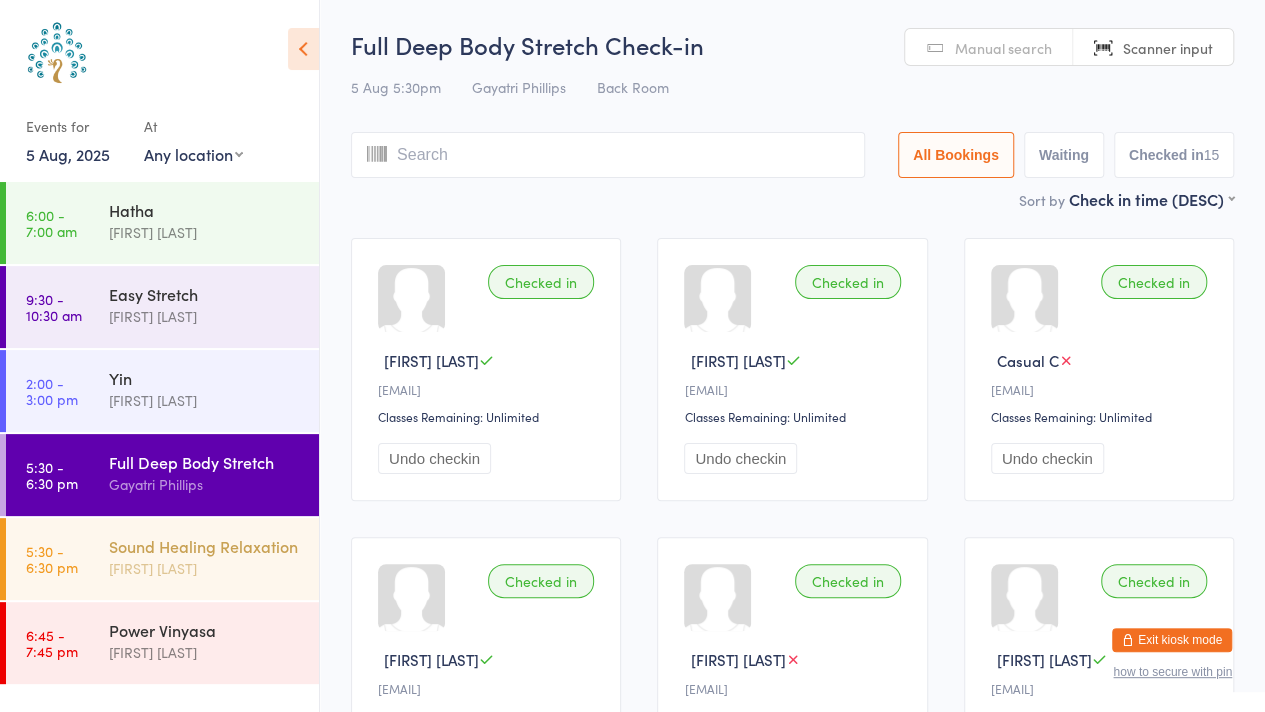 click on "[FIRST] [LAST]" at bounding box center (205, 568) 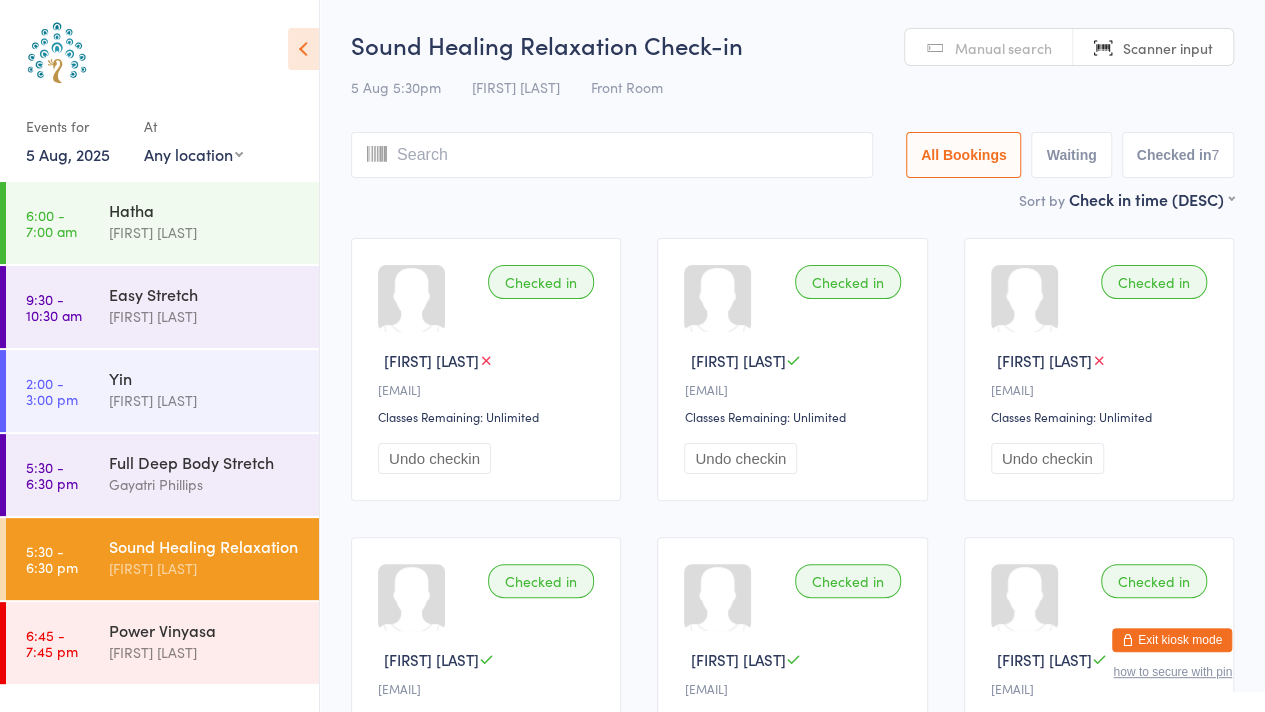 click on "Manual search" at bounding box center (989, 48) 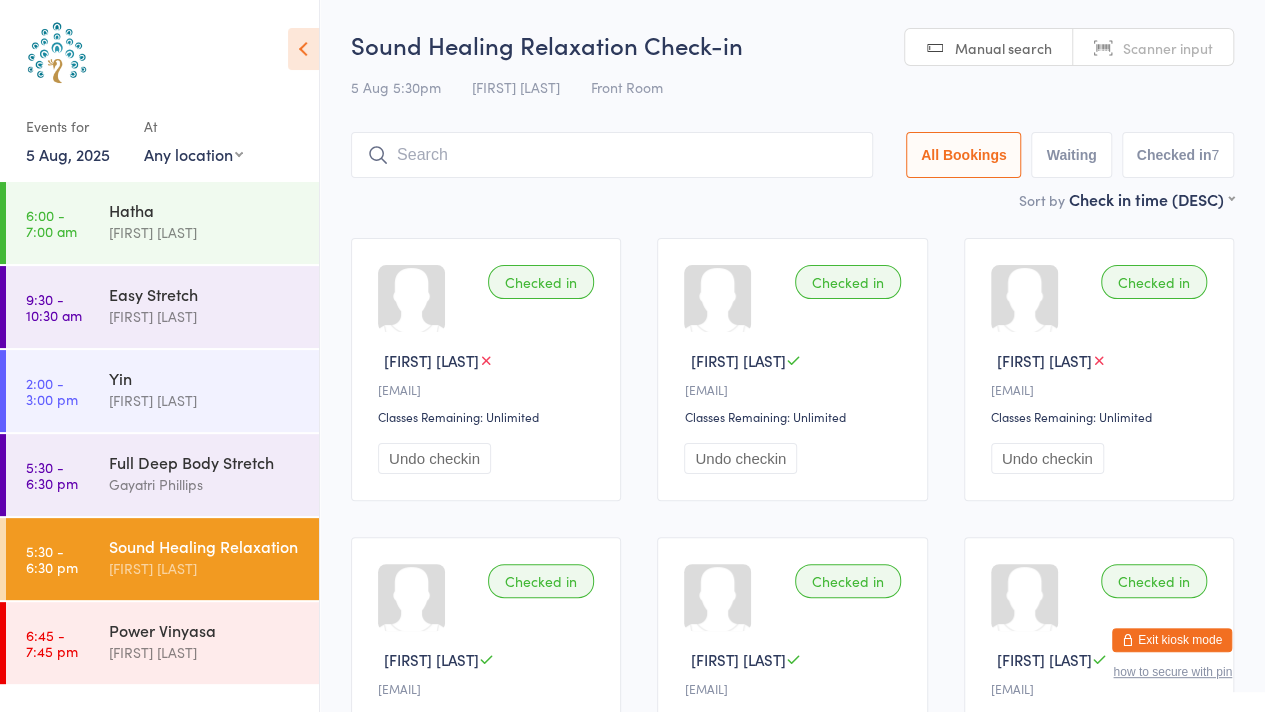 click at bounding box center (612, 155) 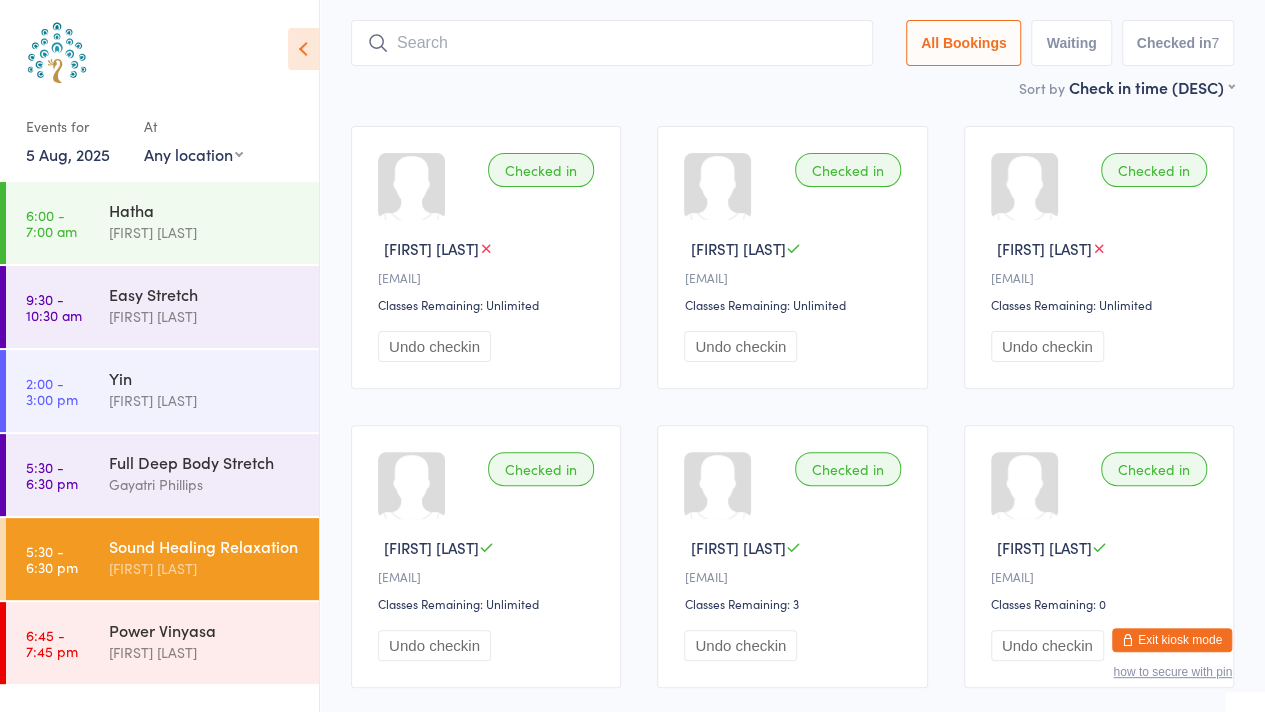 scroll, scrollTop: 133, scrollLeft: 0, axis: vertical 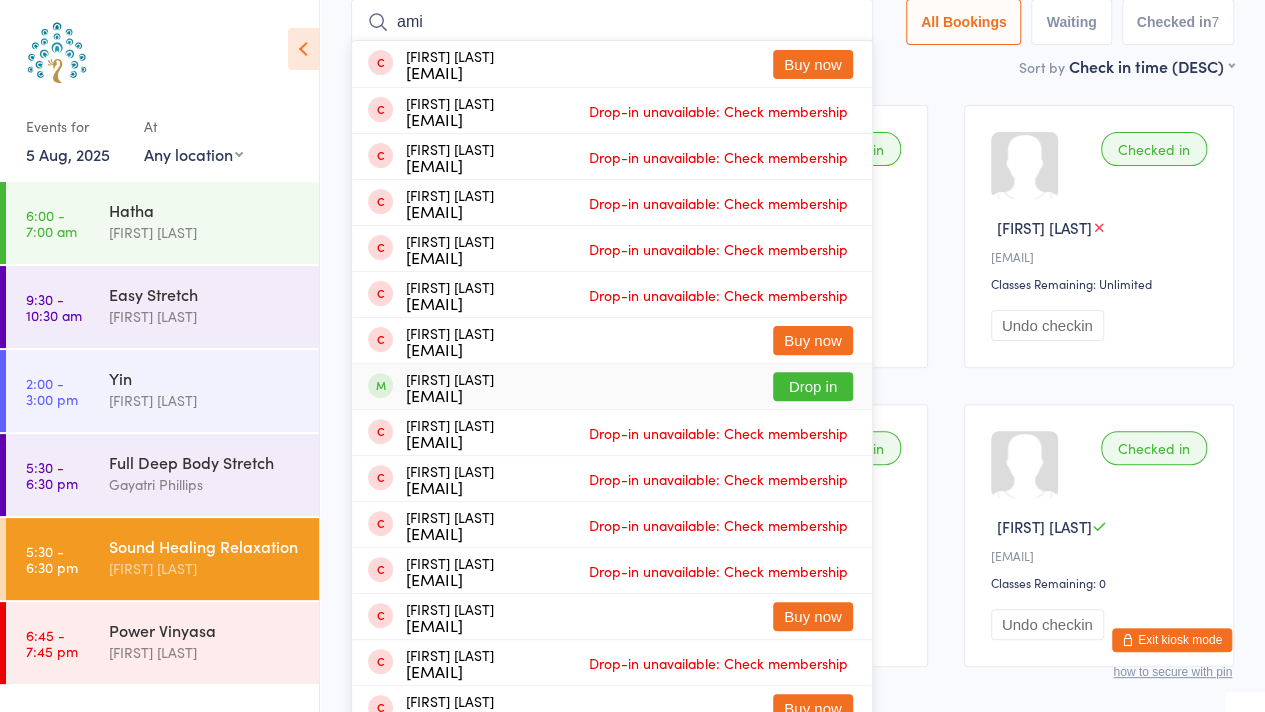 type on "ami" 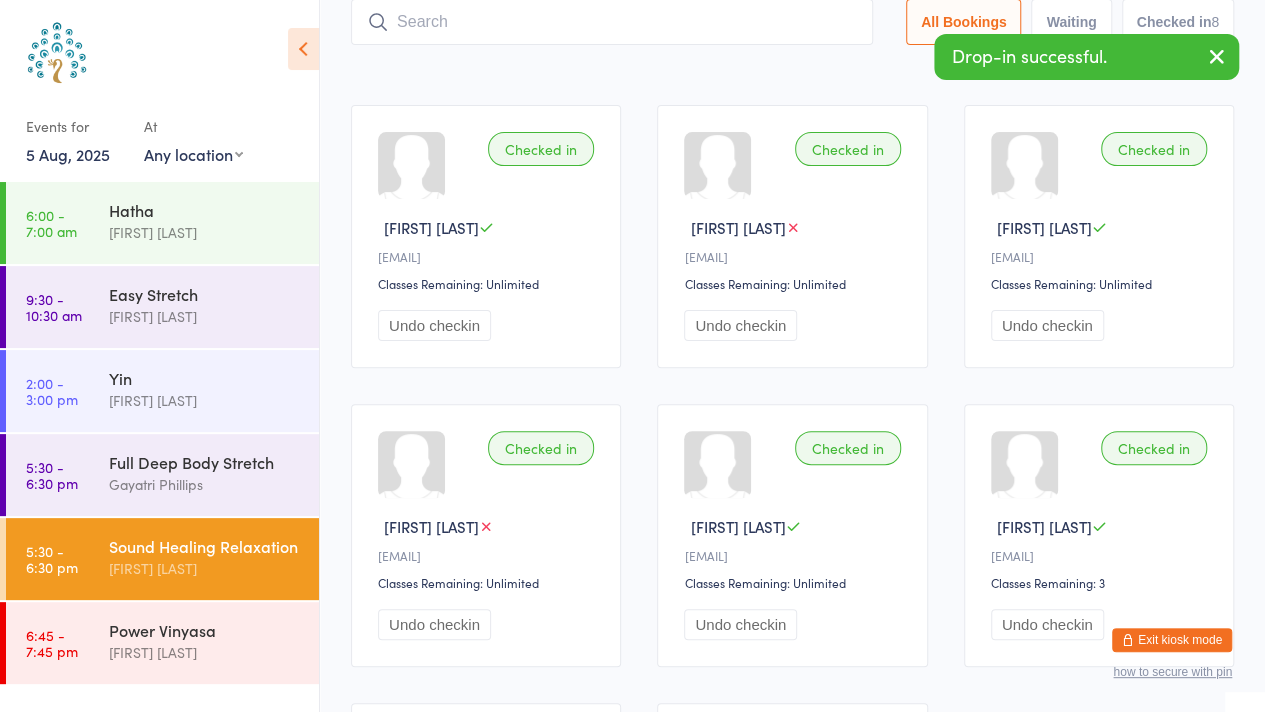 click at bounding box center (1217, 56) 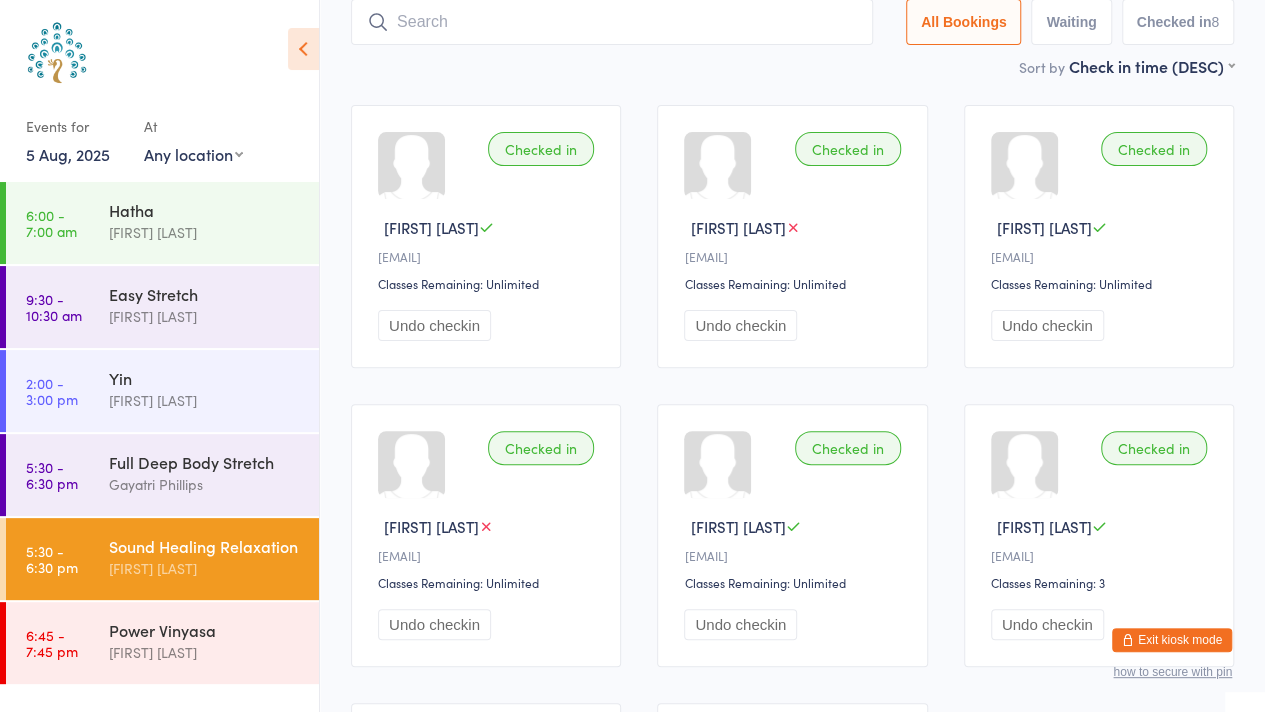 scroll, scrollTop: 0, scrollLeft: 0, axis: both 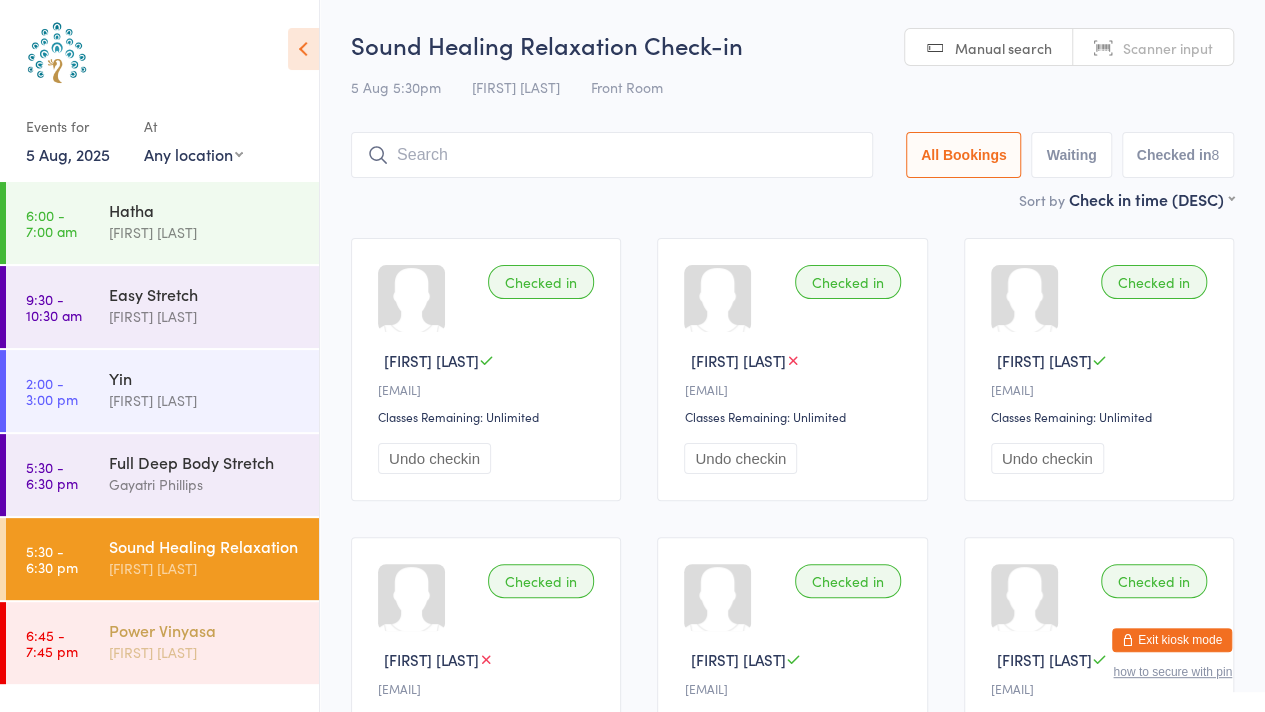 click on "Power Vinyasa" at bounding box center [205, 630] 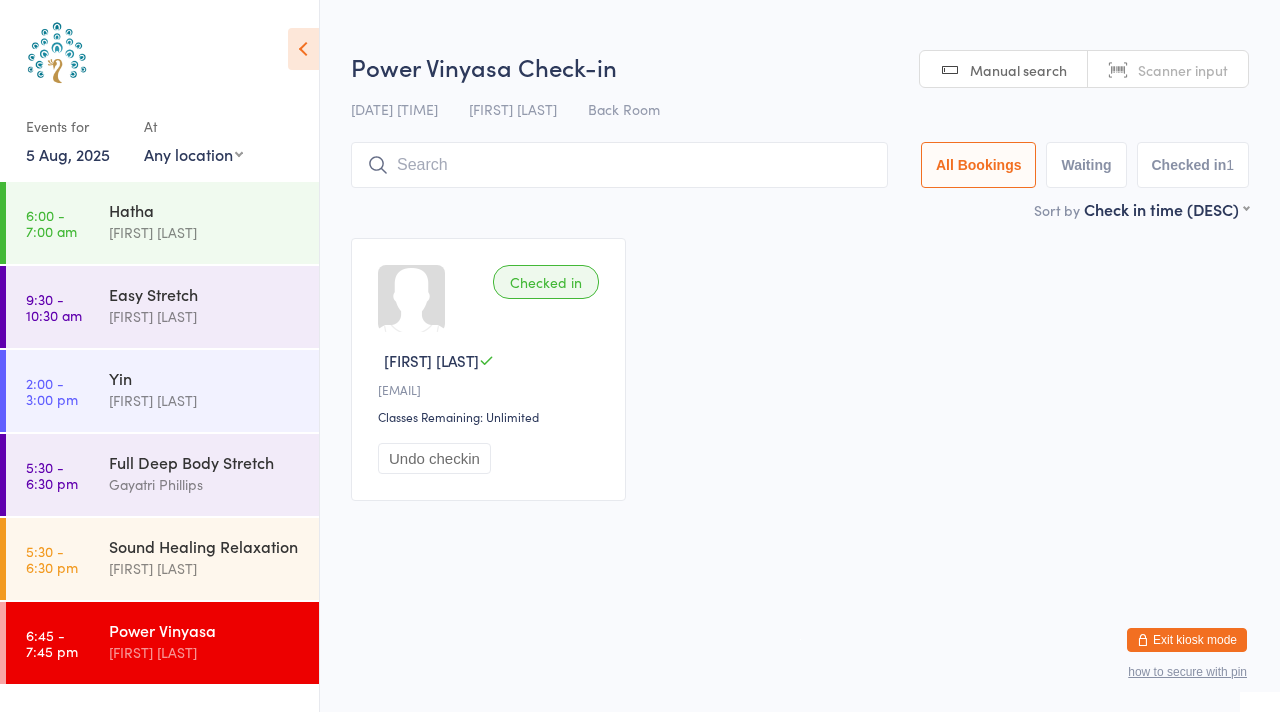 click on "Scanner input" at bounding box center (1183, 70) 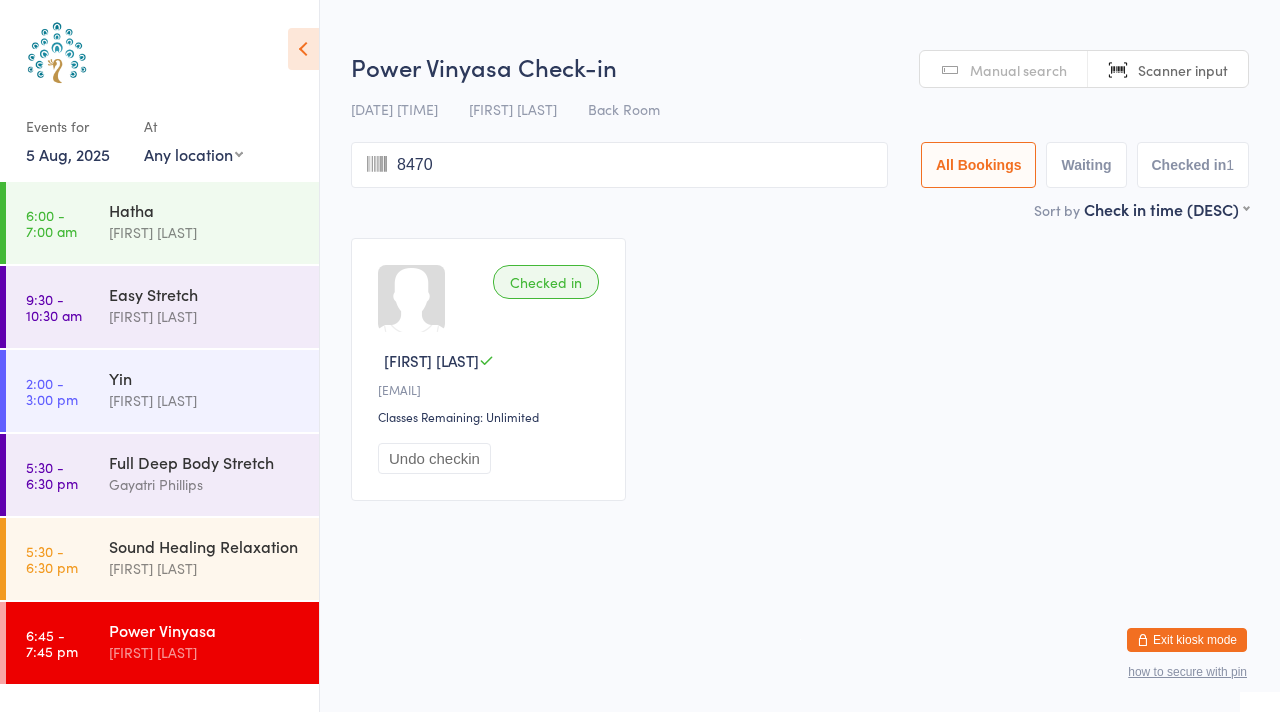 type on "8470" 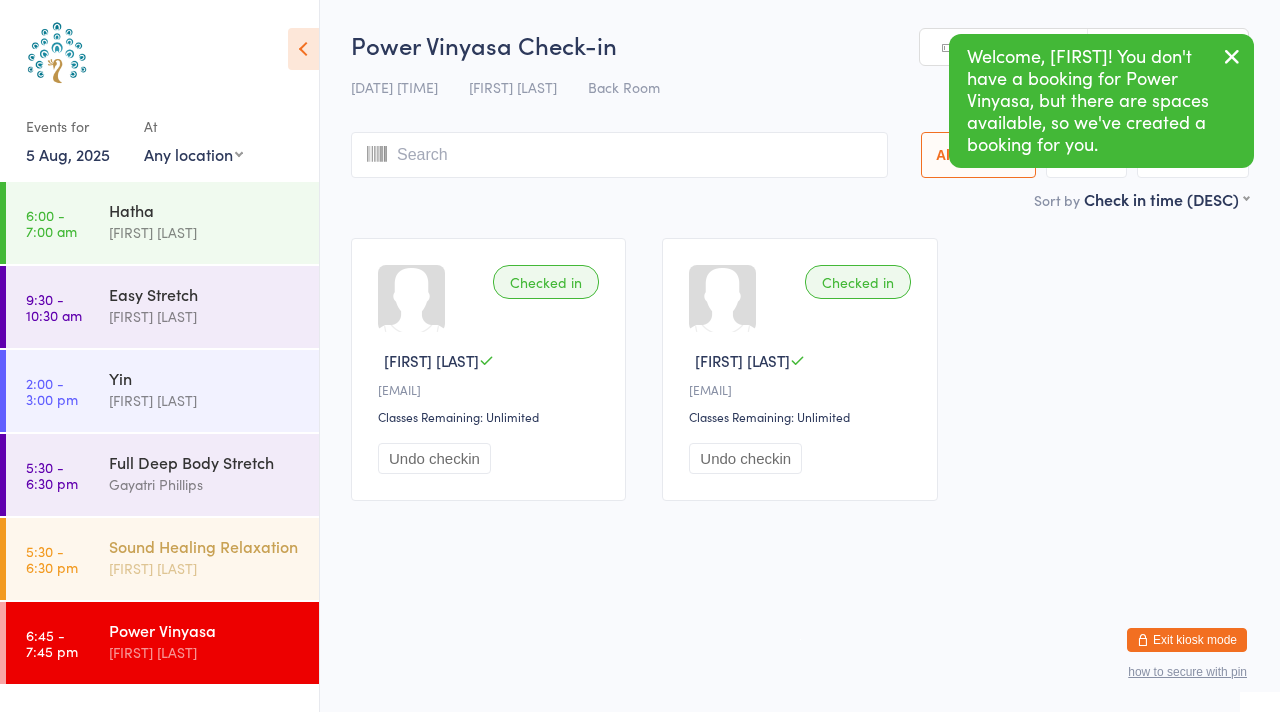 click on "Sound Healing  Relaxation" at bounding box center [205, 546] 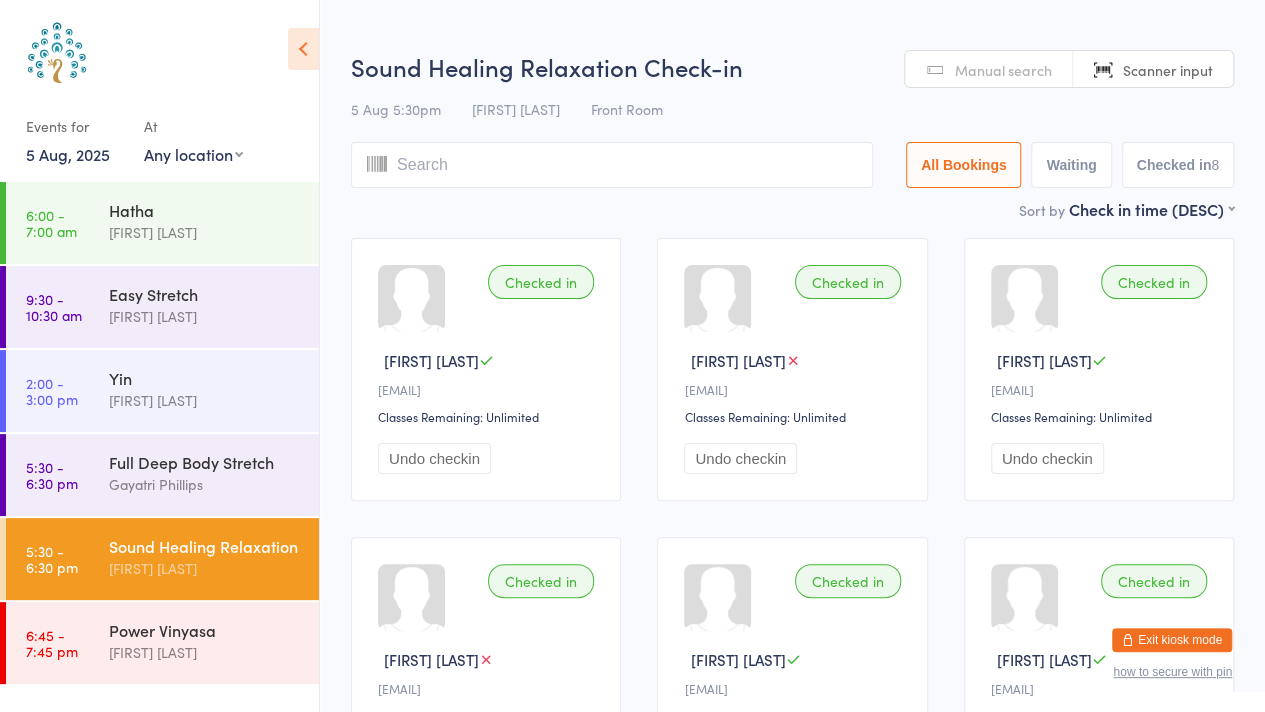click on "Manual search" at bounding box center (989, 70) 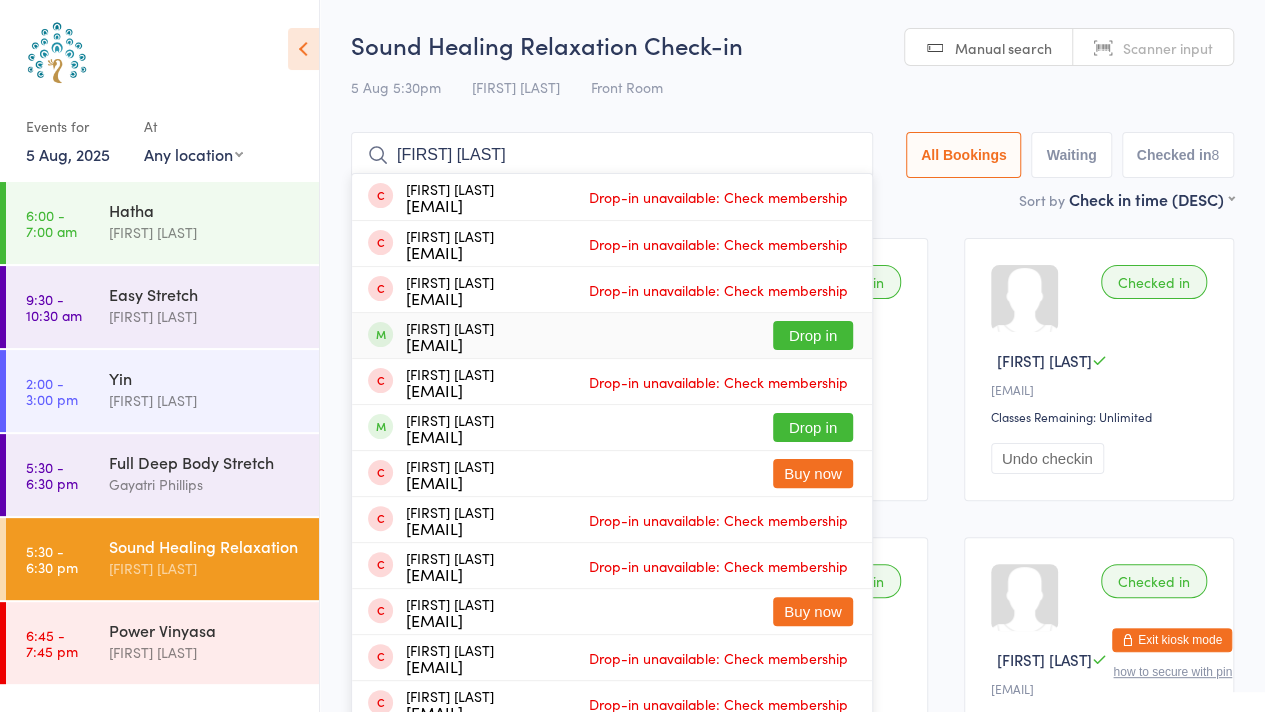 type on "[FIRST] [LAST]" 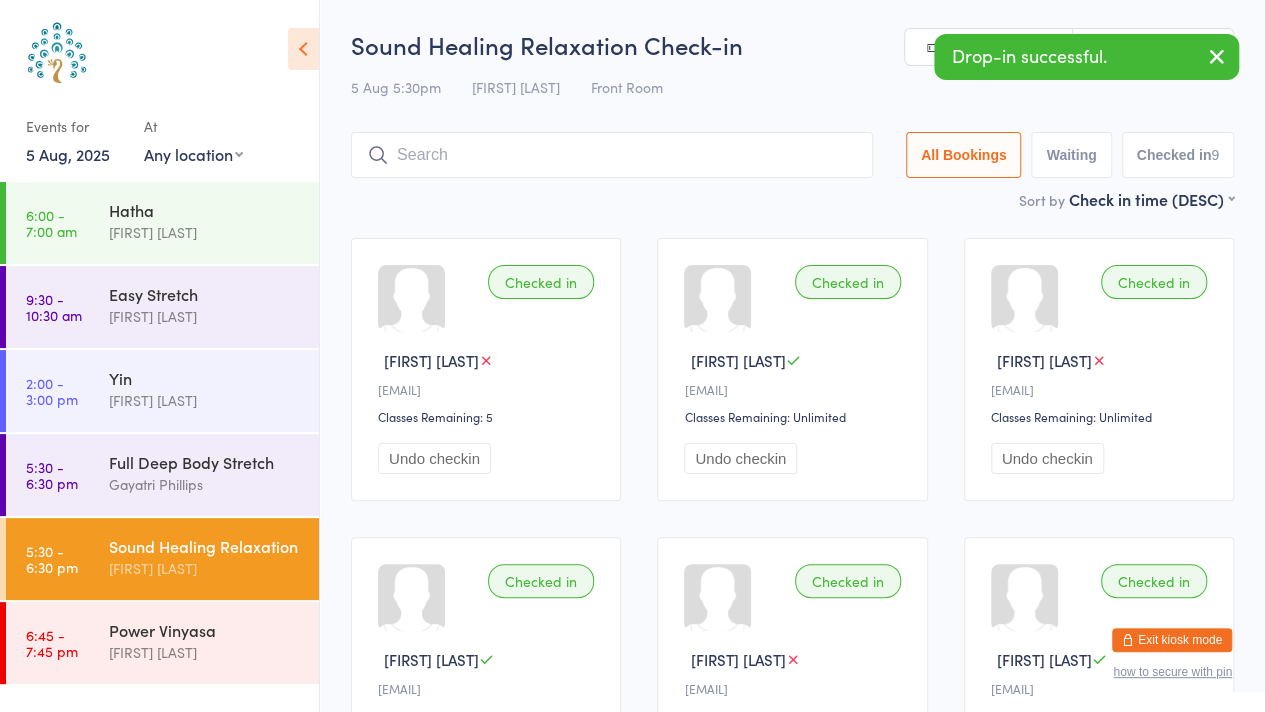 click at bounding box center (1217, 56) 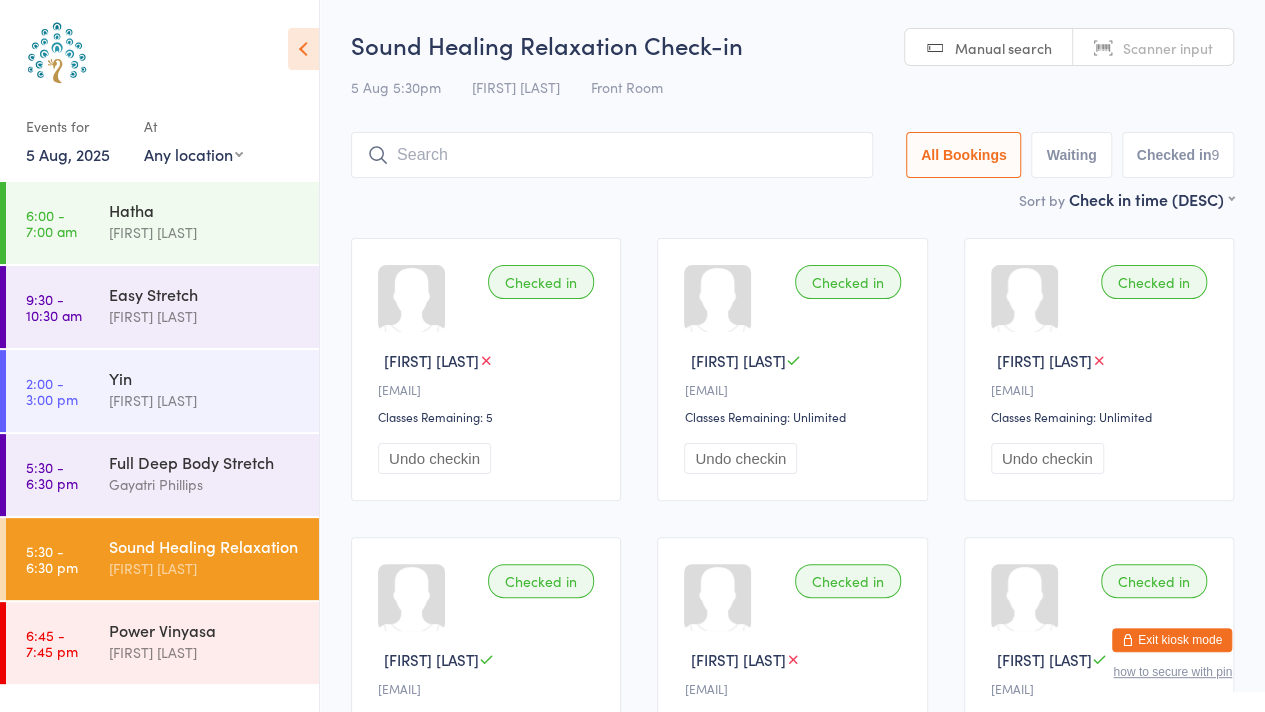 click on "Scanner input" at bounding box center [1168, 48] 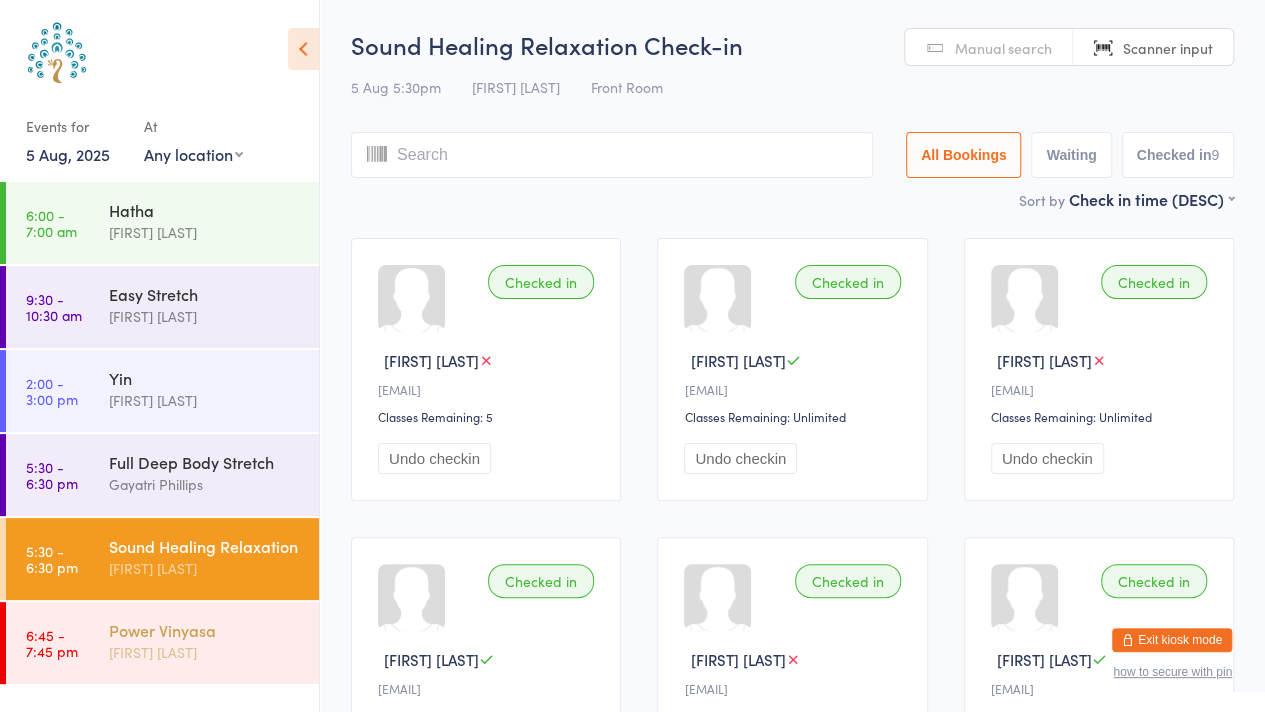 click on "Power Vinyasa" at bounding box center [205, 630] 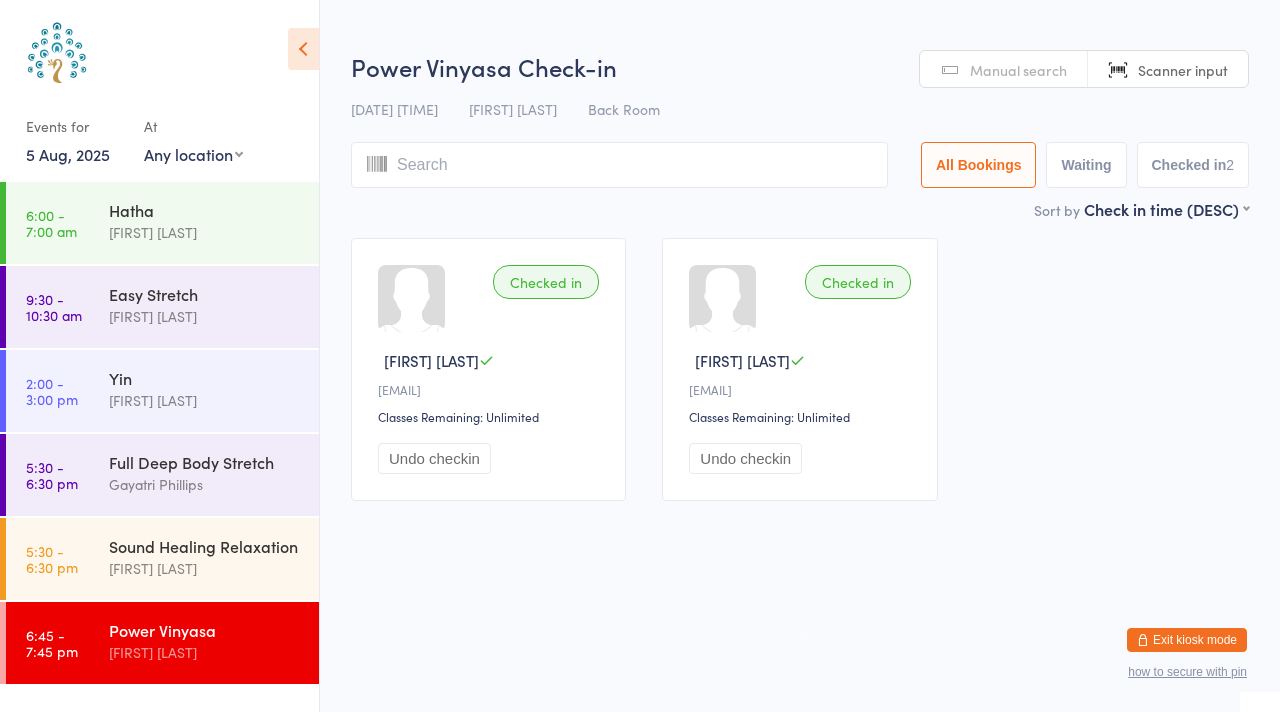 click on "Manual search" at bounding box center [1018, 70] 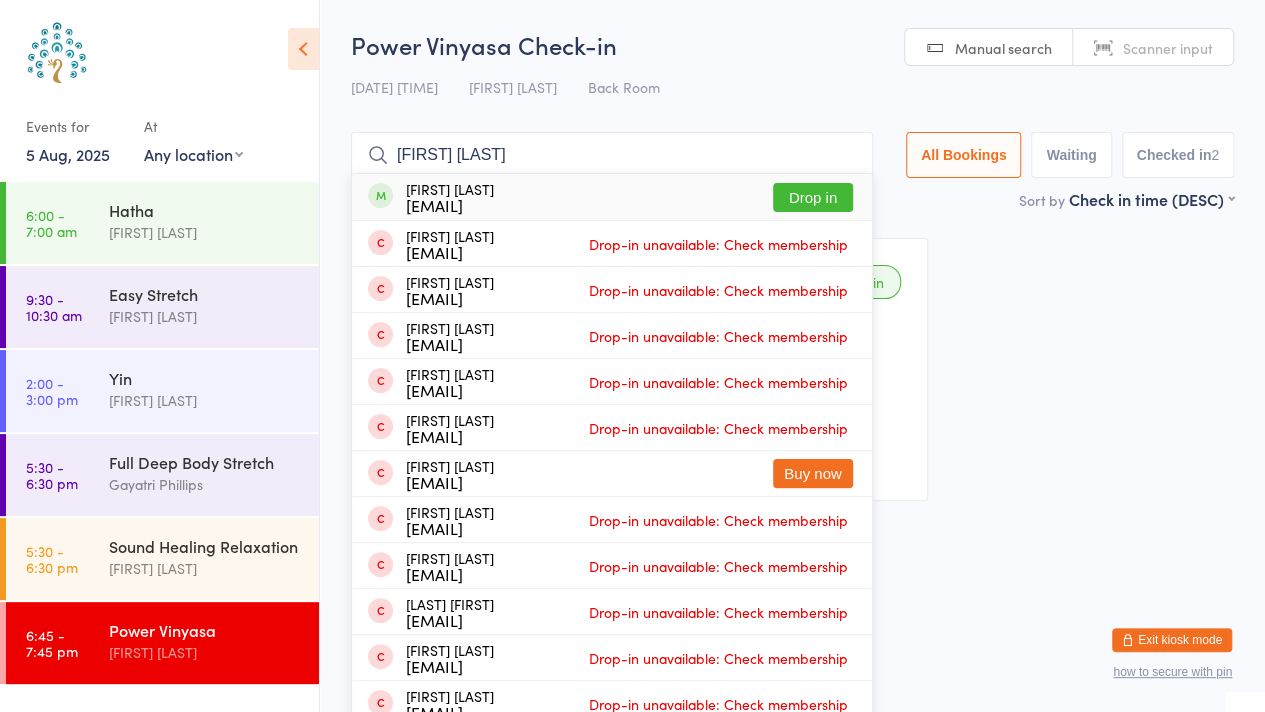 type on "[FIRST] [LAST]" 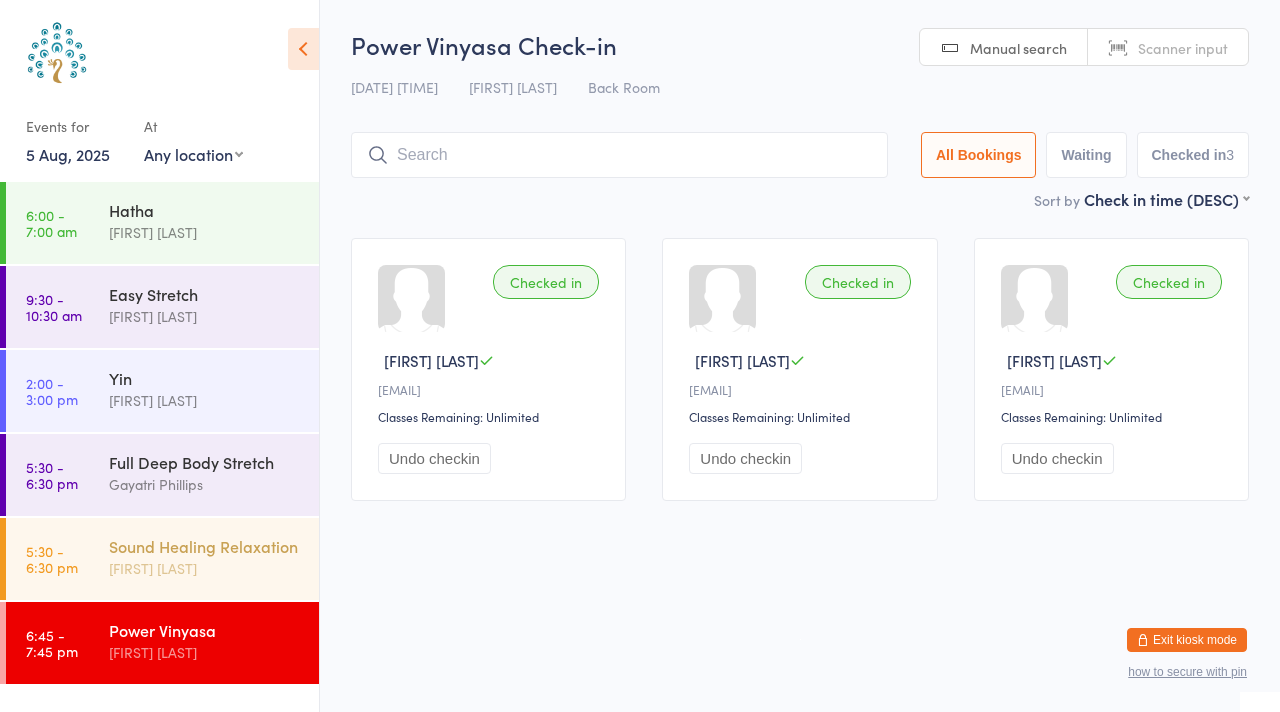 click on "[FIRST] [LAST]" at bounding box center [205, 568] 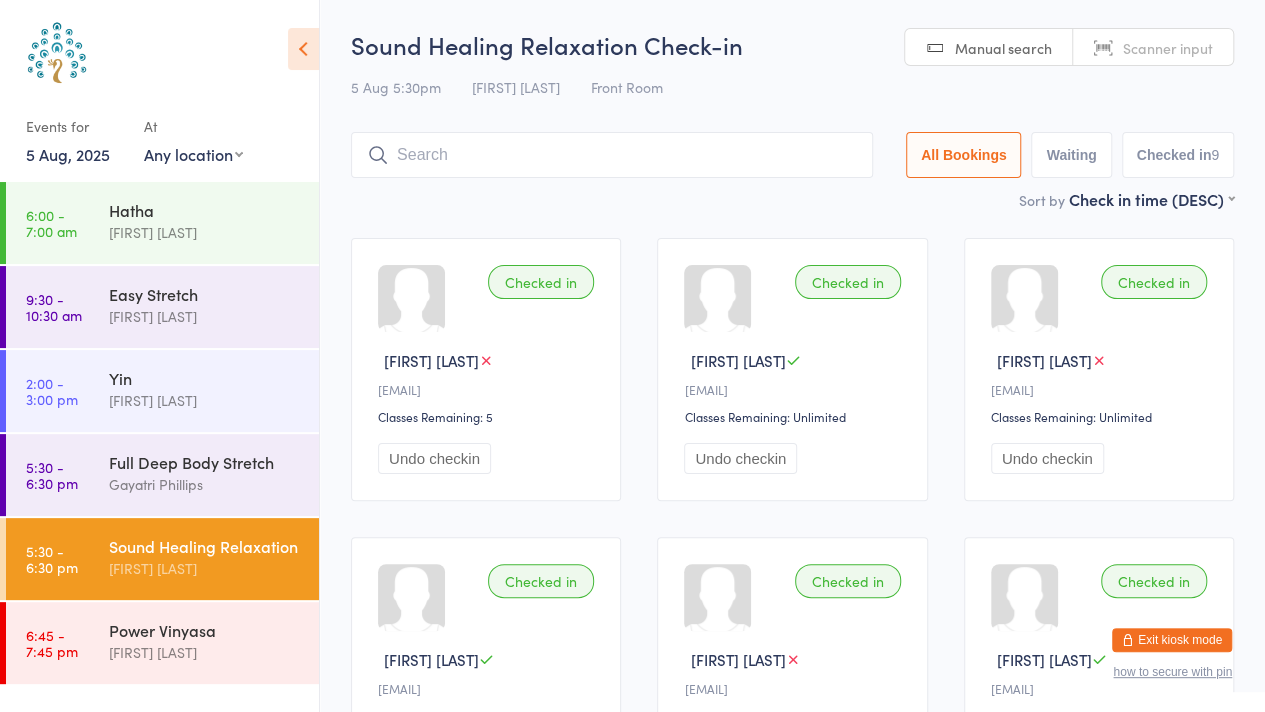 click on "Scanner input" at bounding box center [1168, 48] 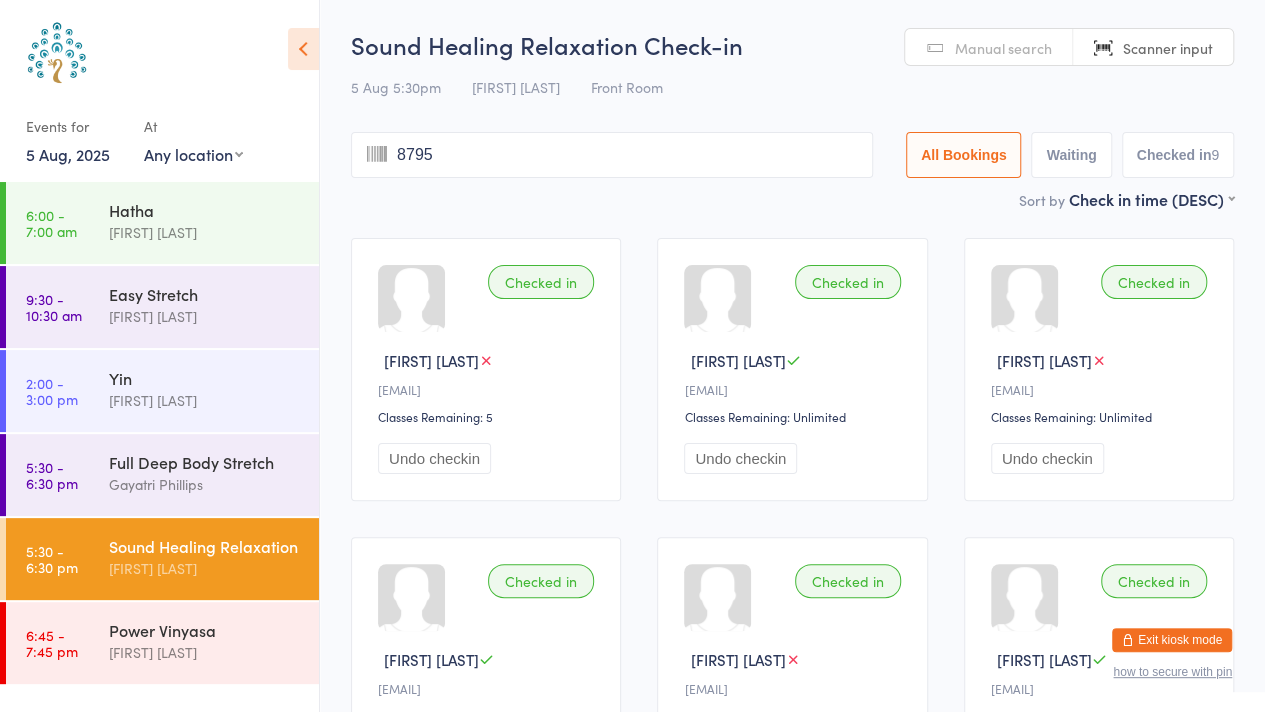 type on "8795" 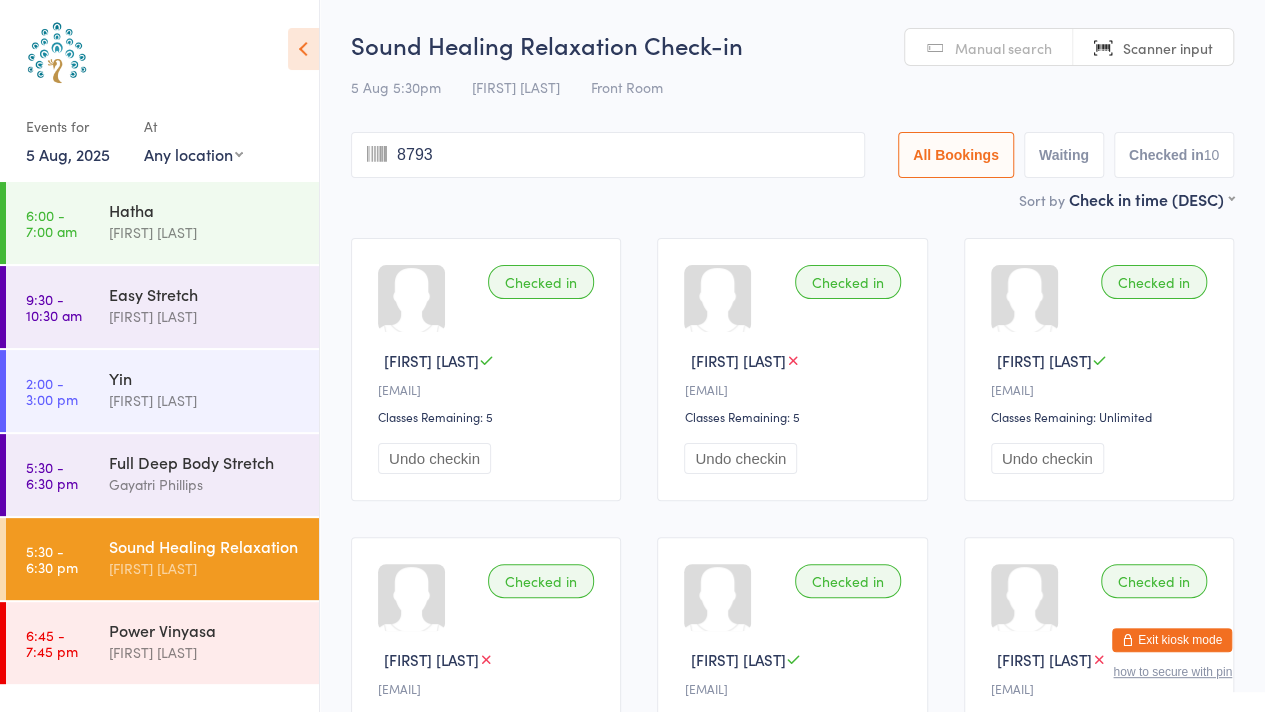 type on "8793" 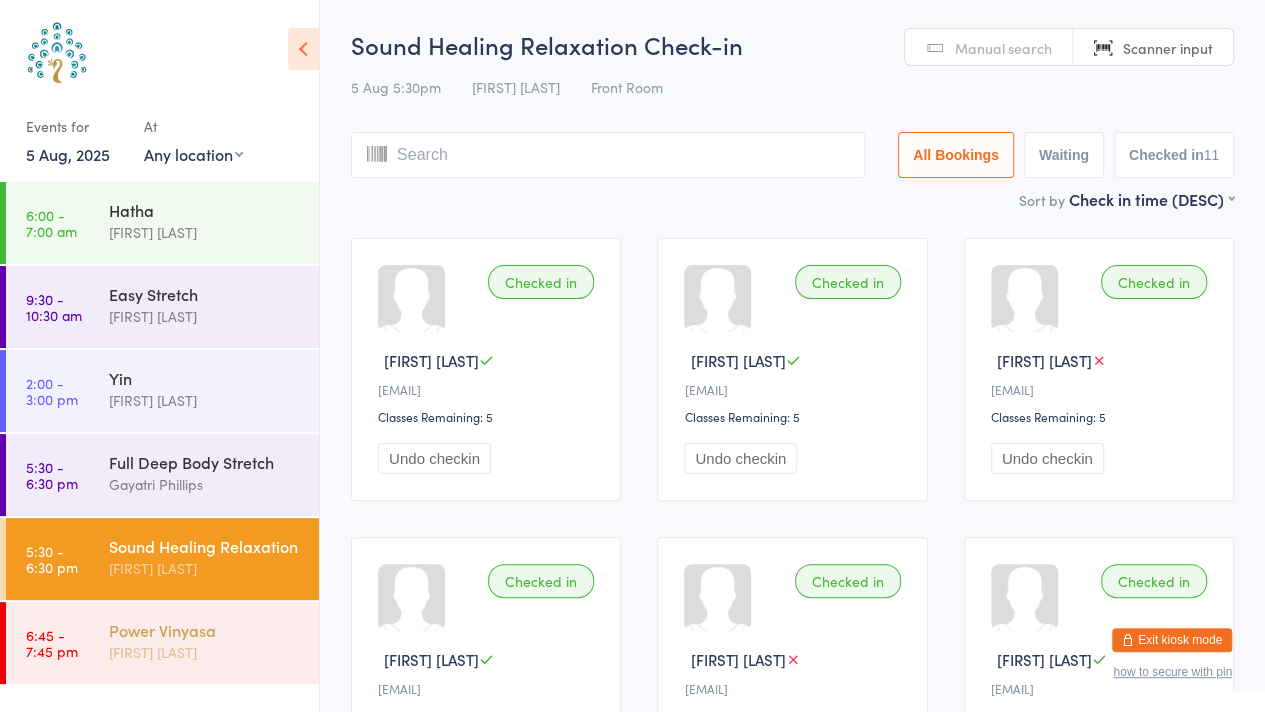 click on "Power Vinyasa" at bounding box center [205, 630] 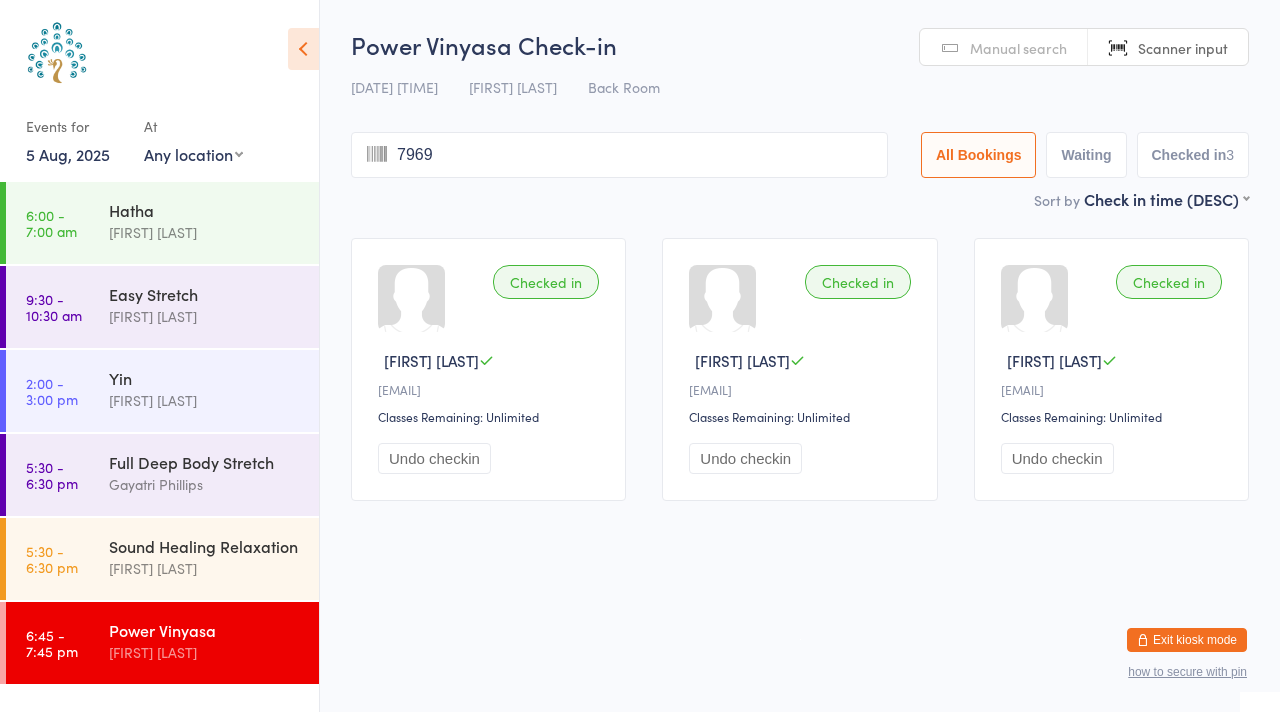 type 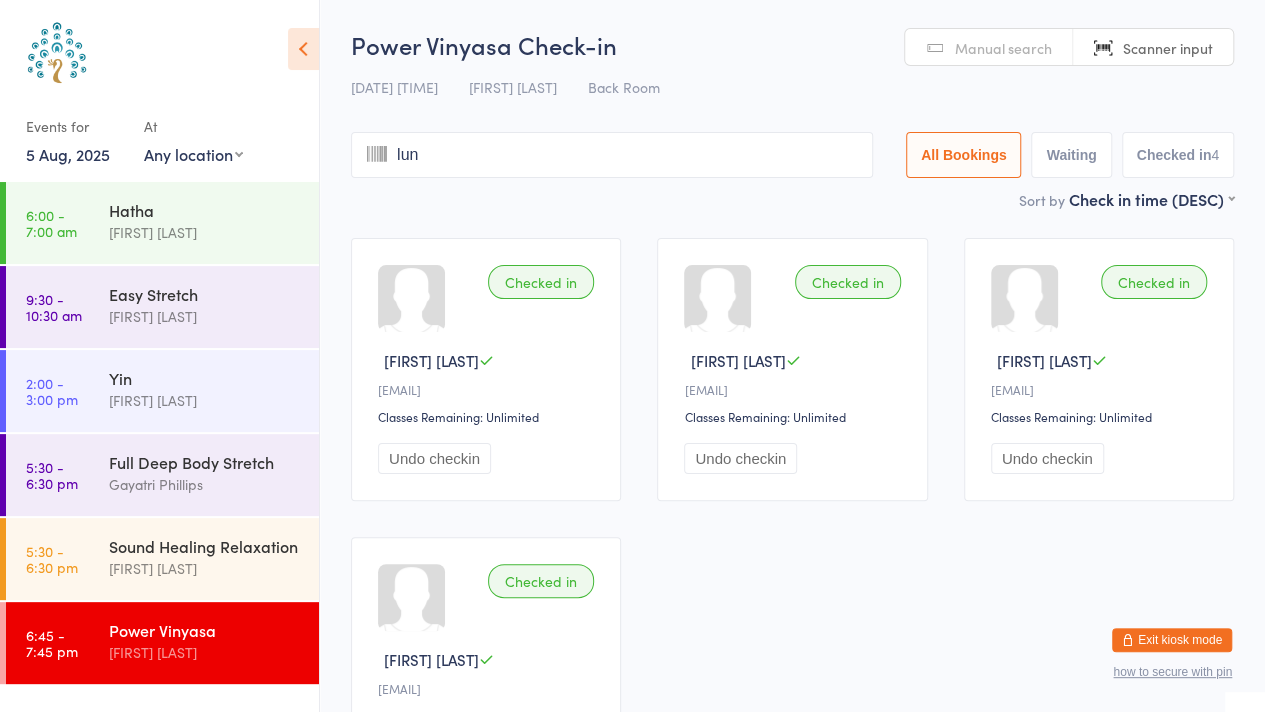 type on "luna" 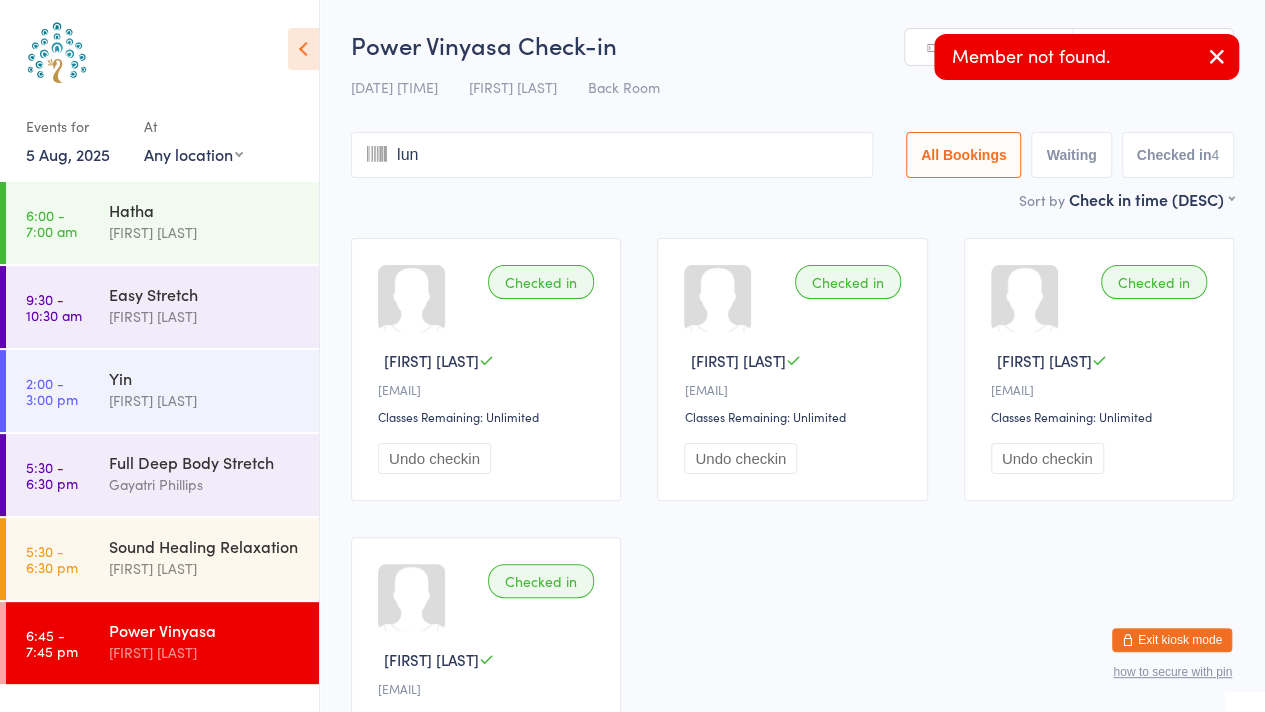 type on "luna" 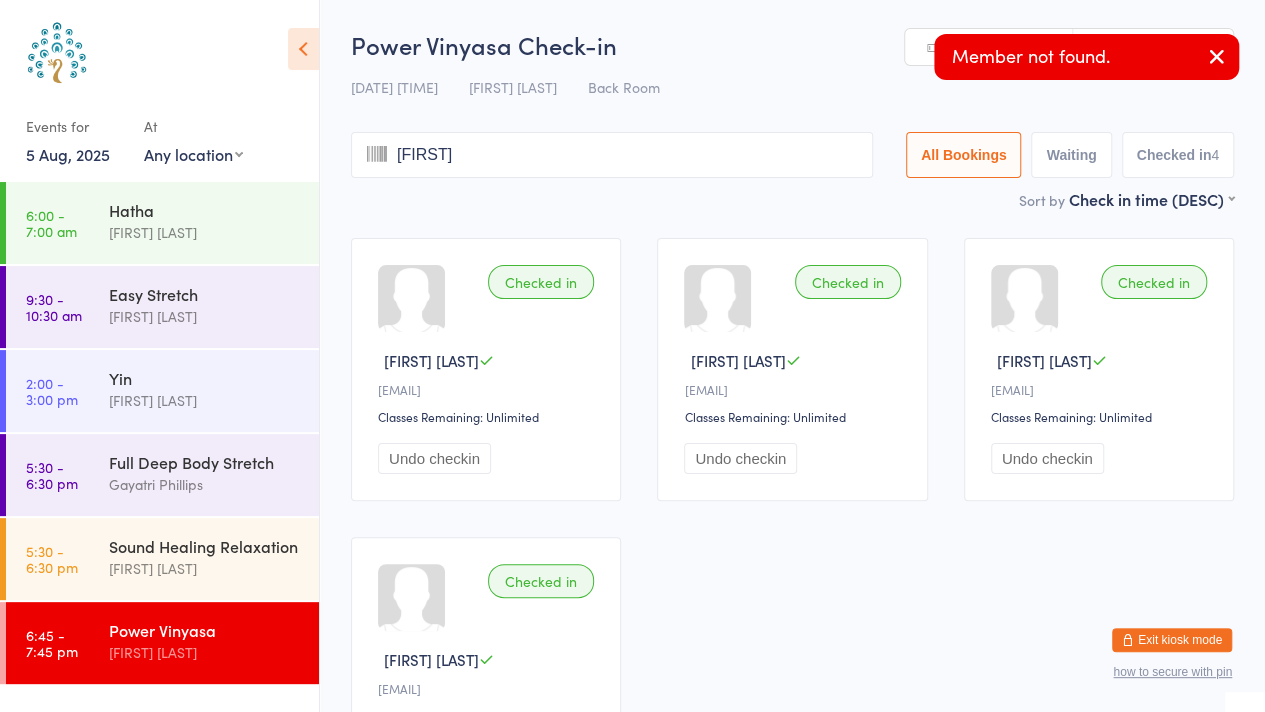 type on "lunagom" 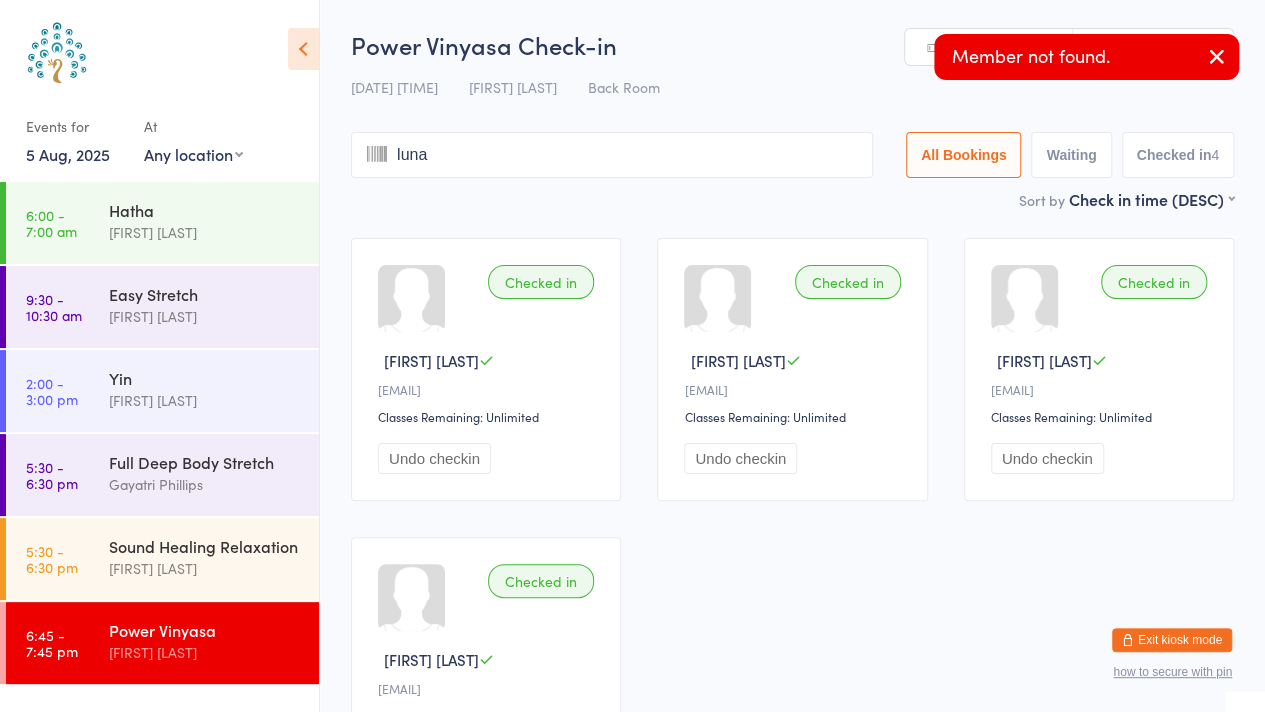 type on "[FIRST] [LAST]" 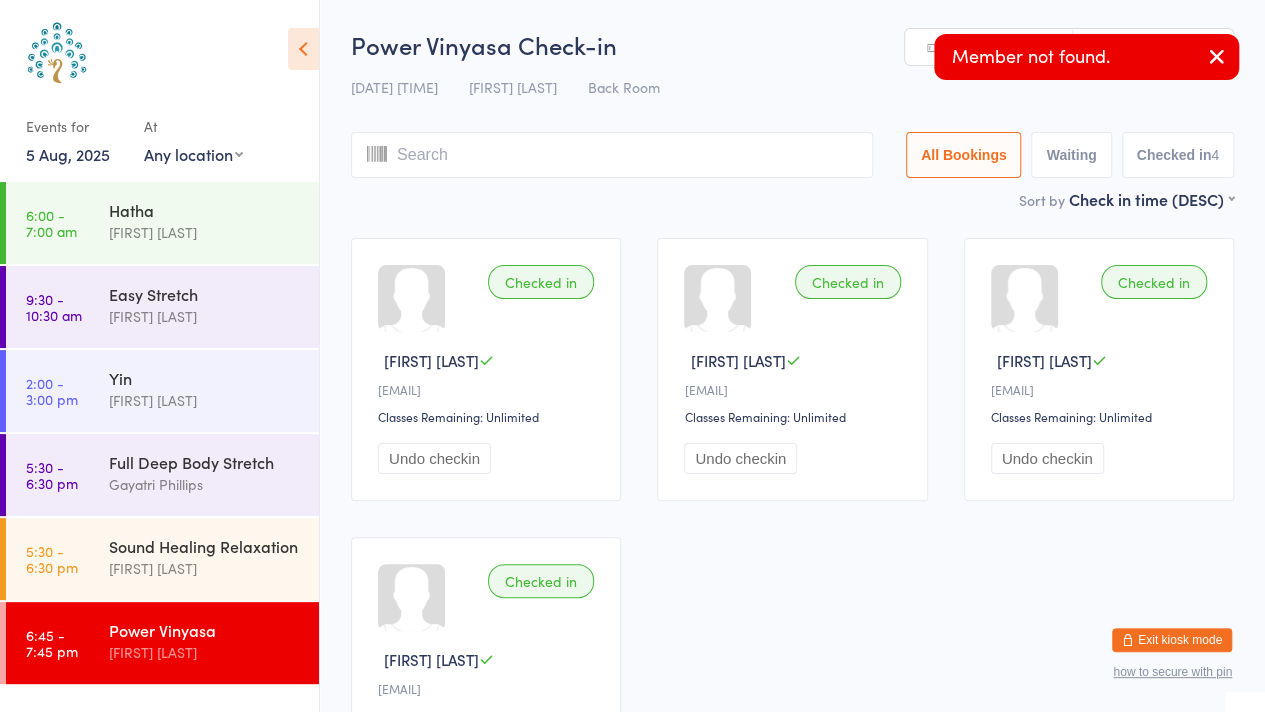 click at bounding box center [612, 155] 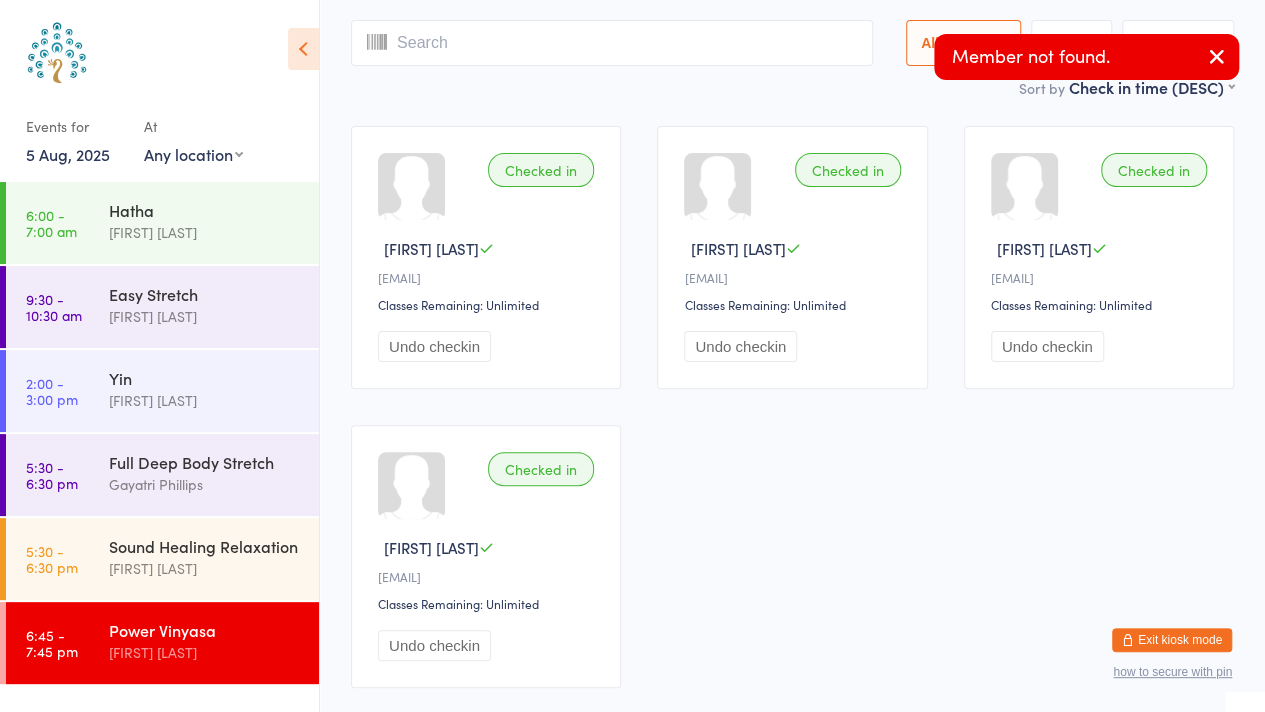scroll, scrollTop: 133, scrollLeft: 0, axis: vertical 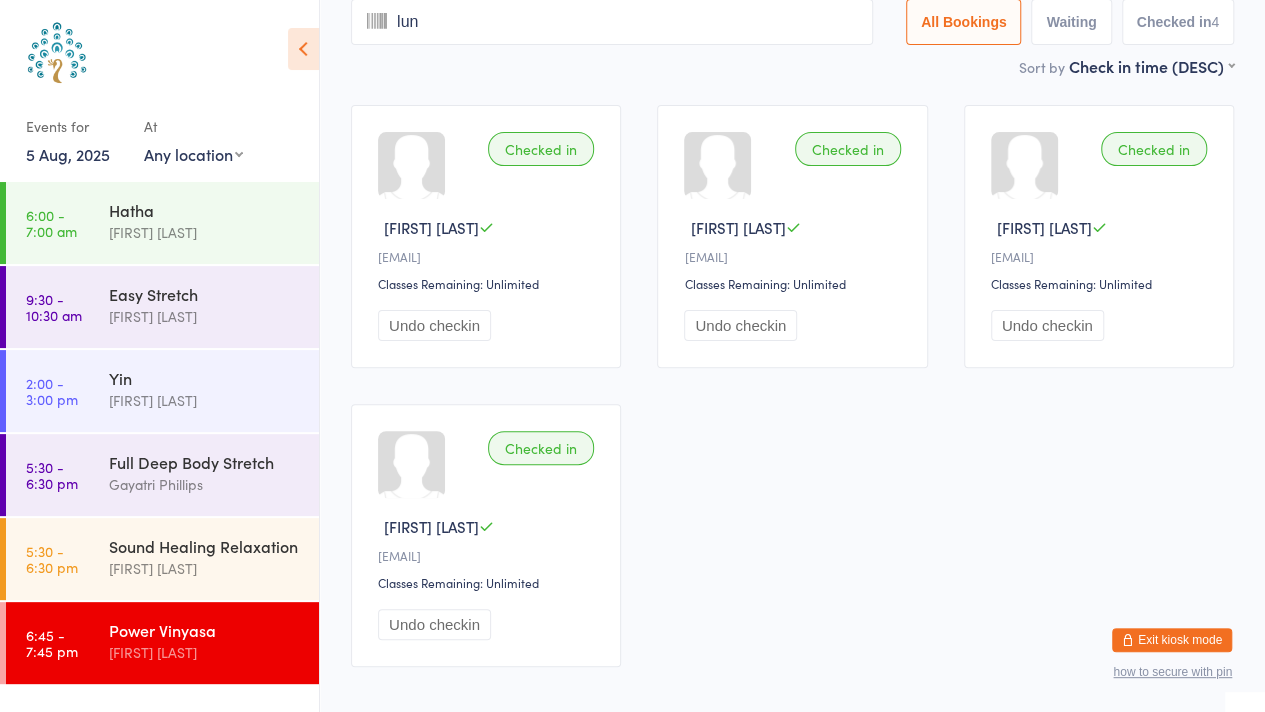 type on "luna" 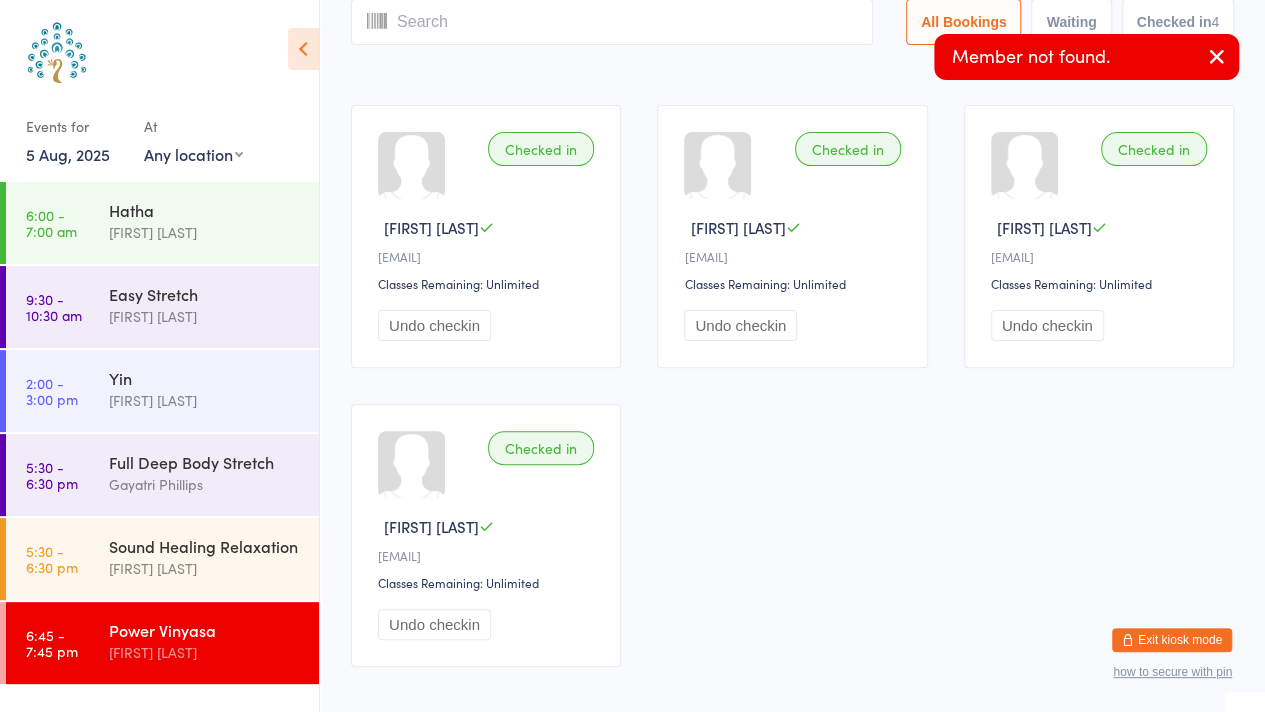 scroll, scrollTop: 0, scrollLeft: 0, axis: both 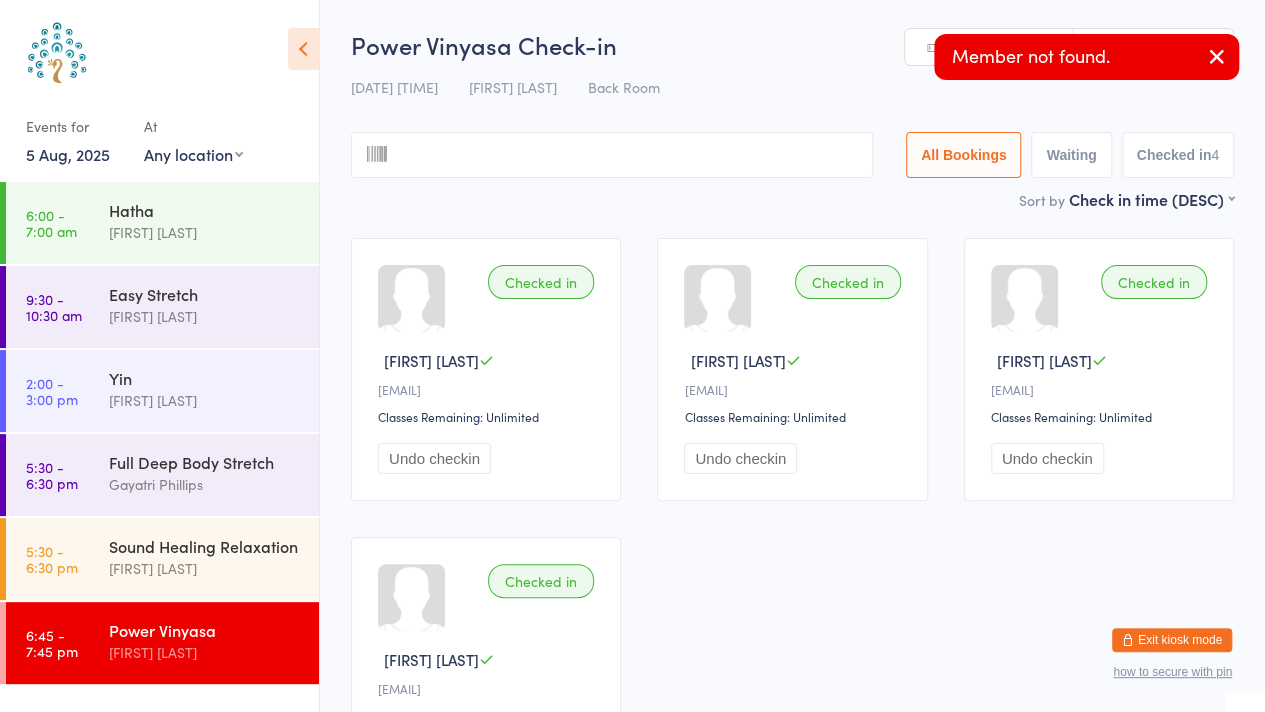drag, startPoint x: 1224, startPoint y: 55, endPoint x: 768, endPoint y: 126, distance: 461.49432 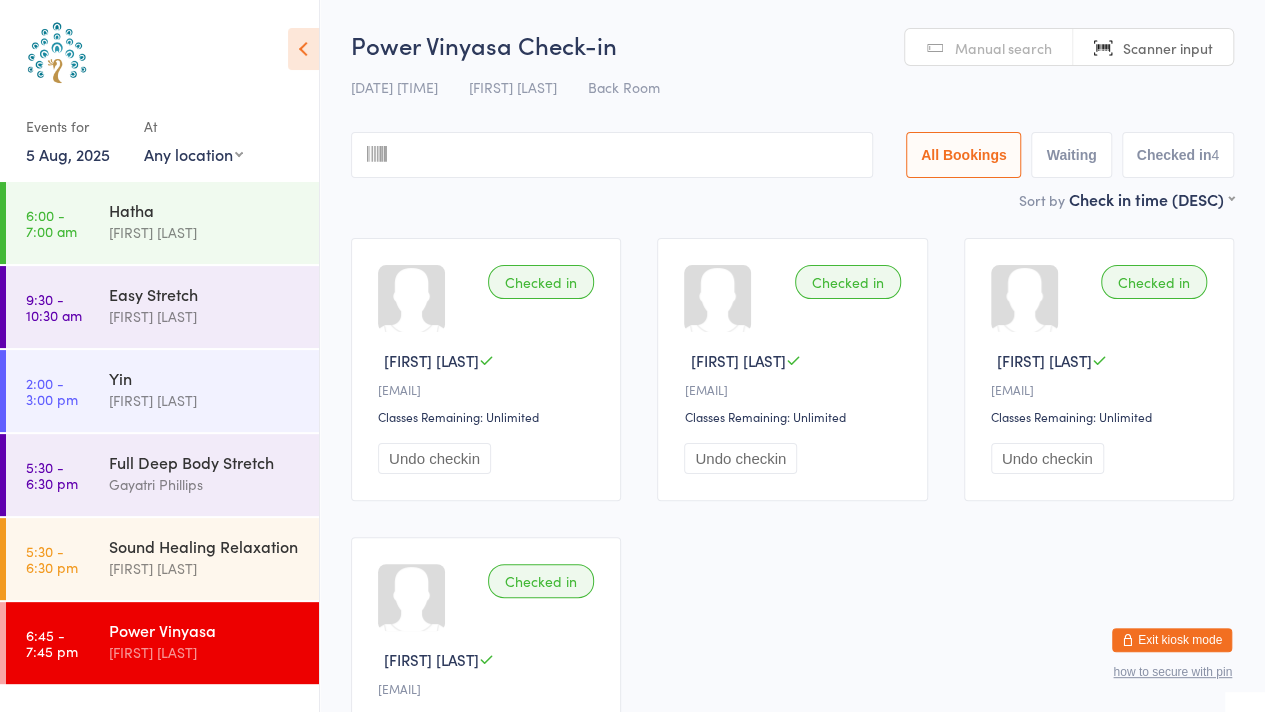 click at bounding box center [612, 155] 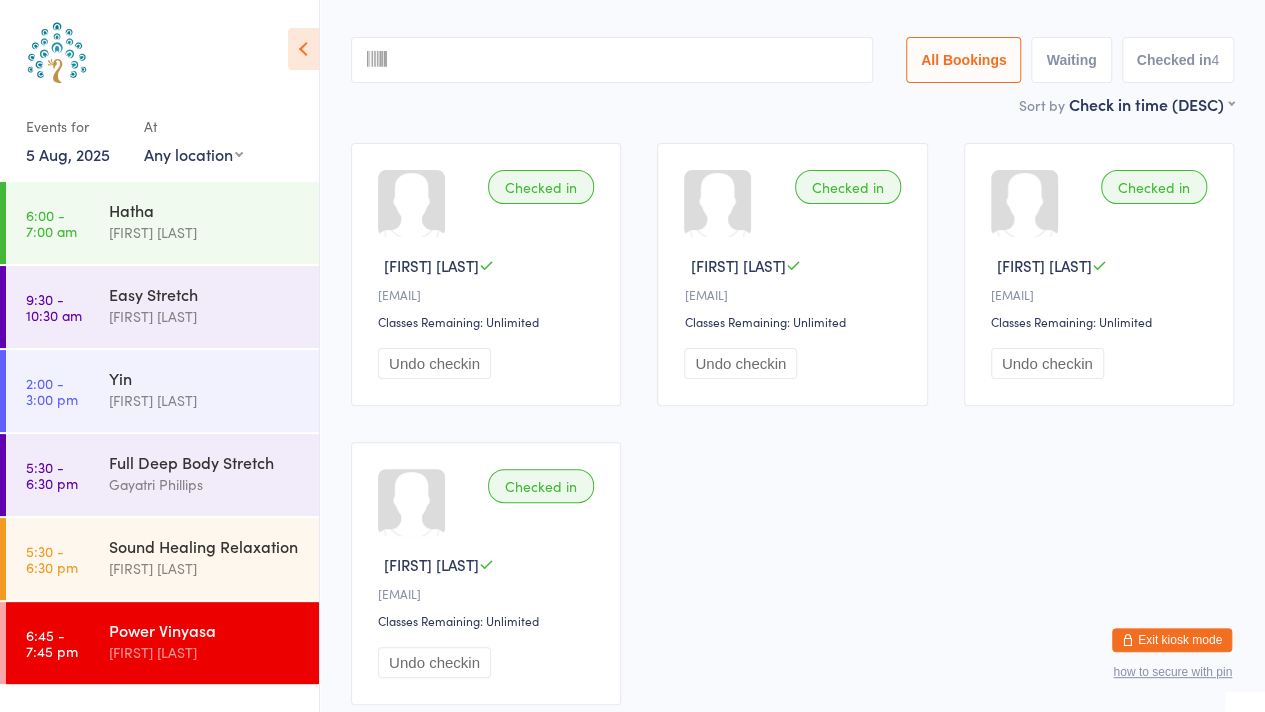 scroll, scrollTop: 133, scrollLeft: 0, axis: vertical 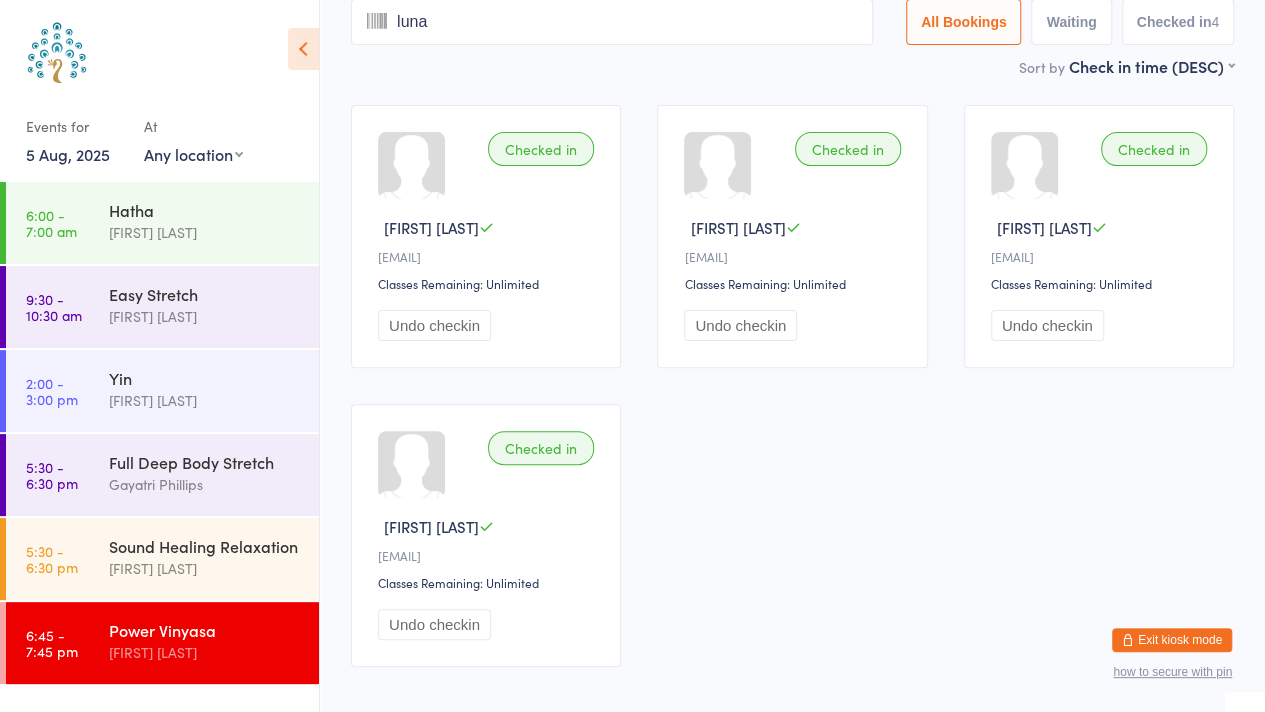 type on "luna" 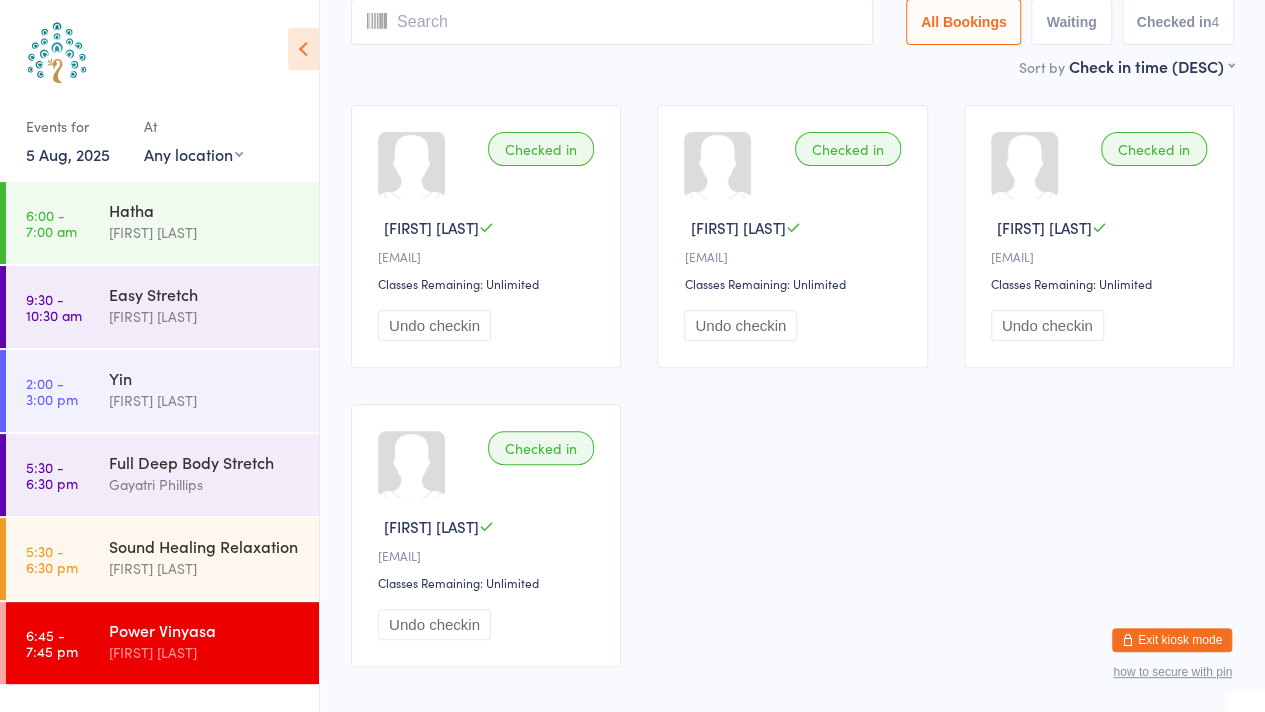 scroll, scrollTop: 0, scrollLeft: 0, axis: both 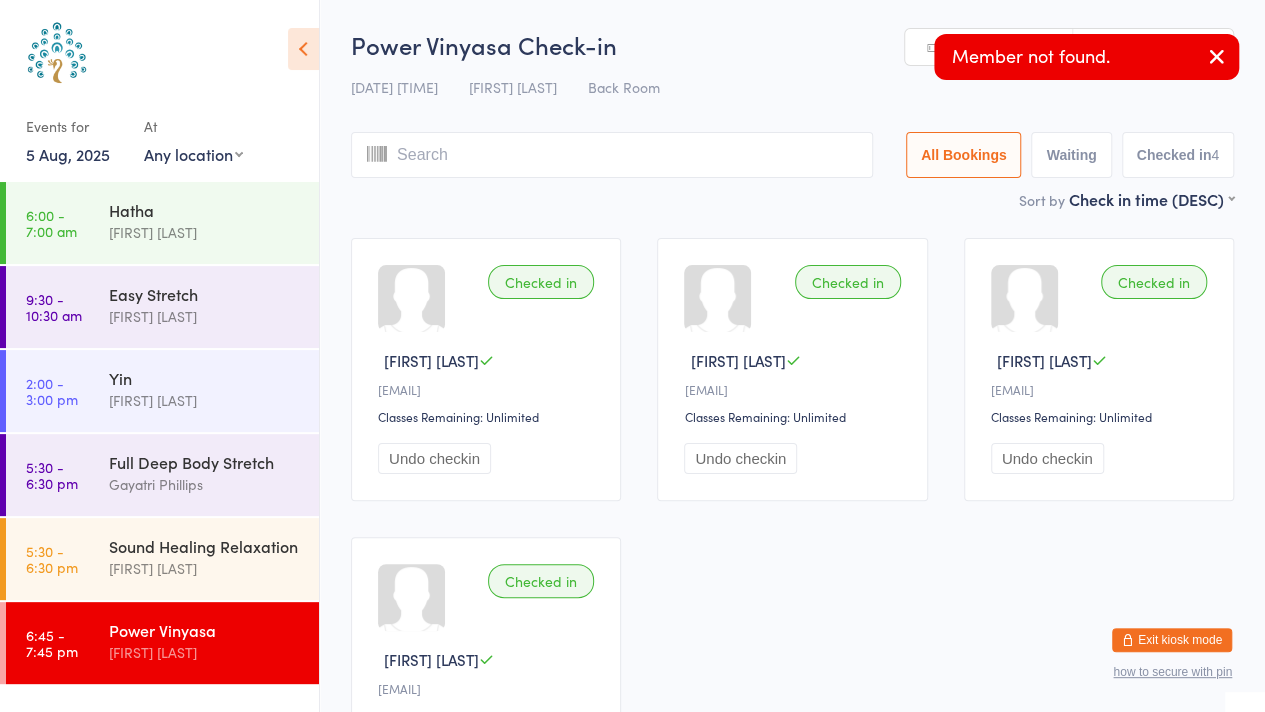type 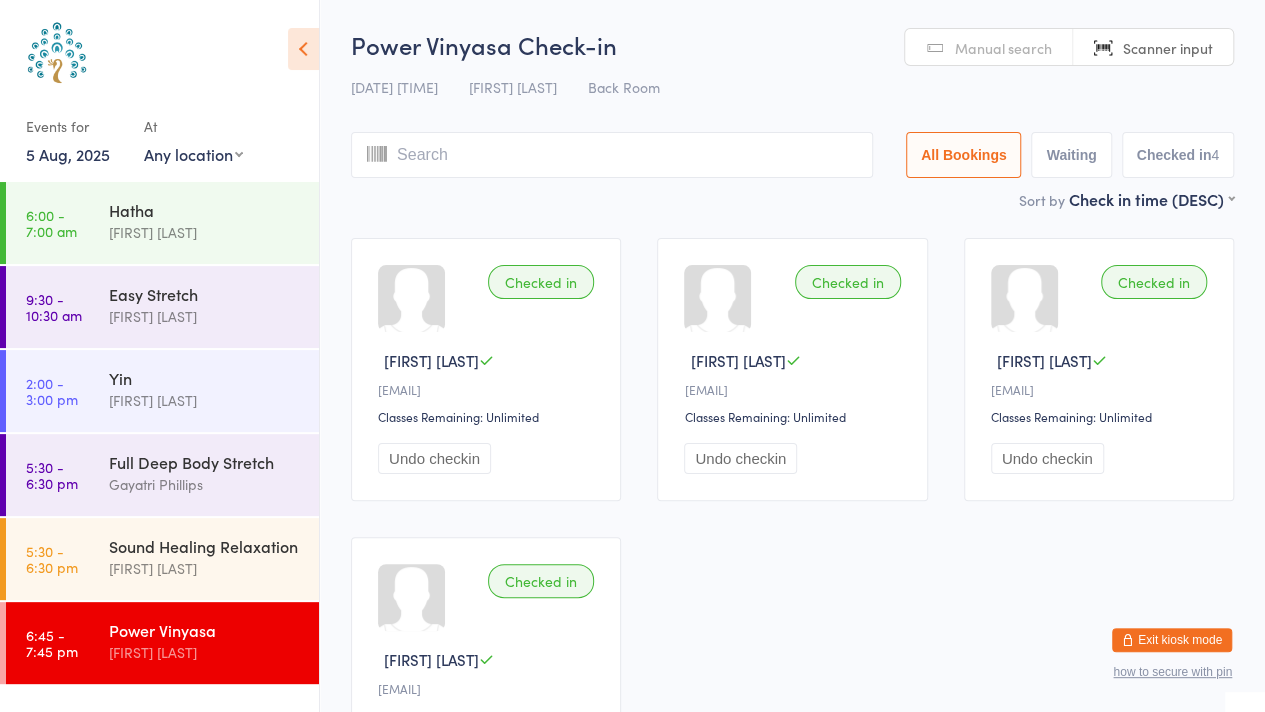 click on "Power Vinyasa" at bounding box center [205, 630] 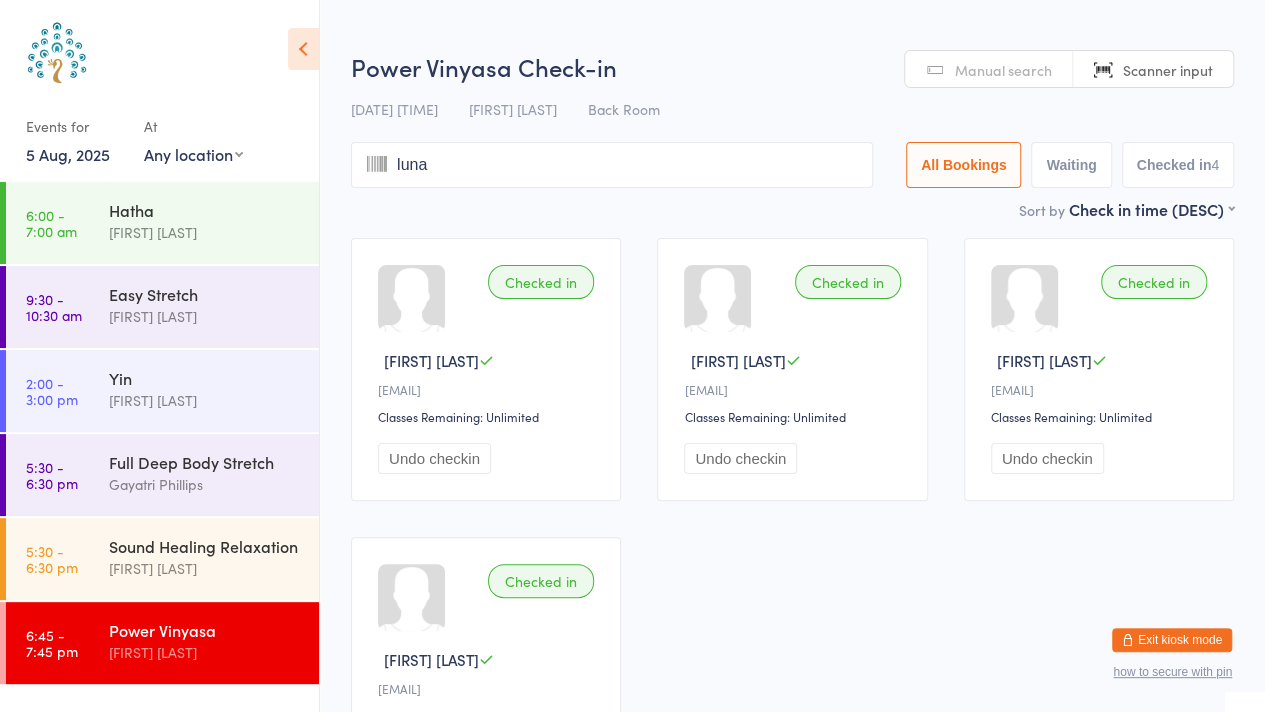 type on "luna" 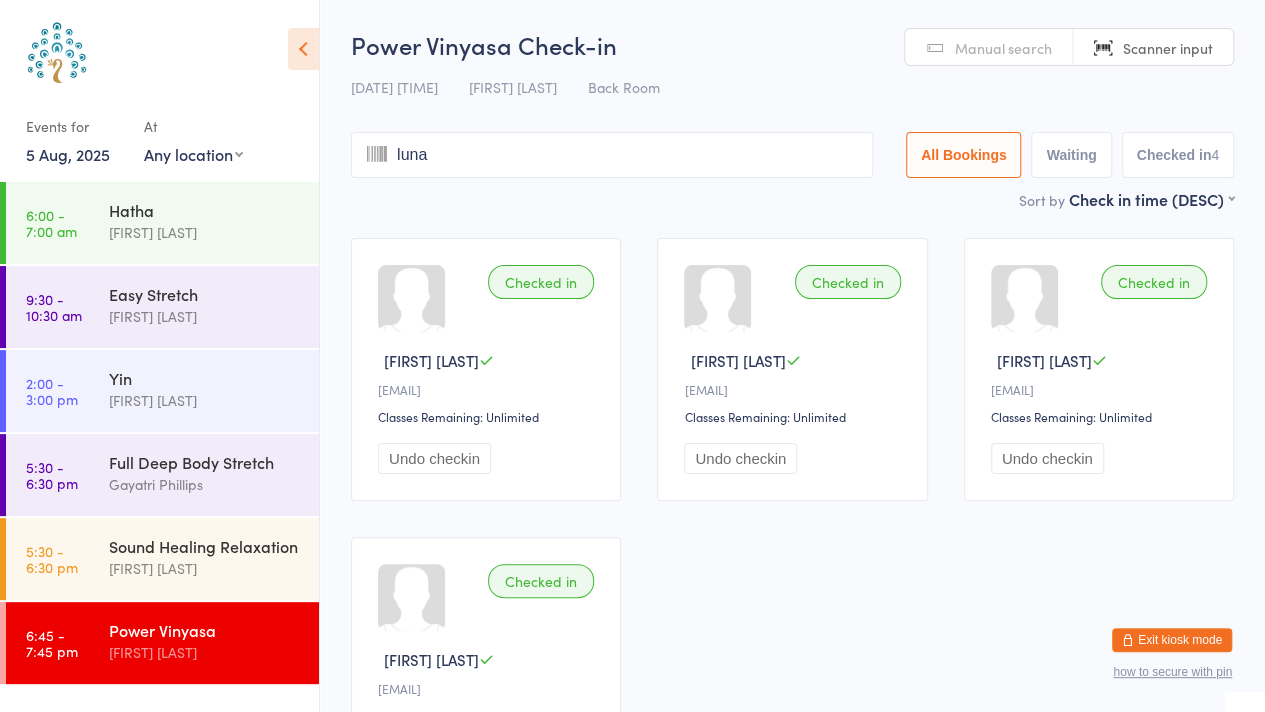 type on "[FIRST] [LAST]" 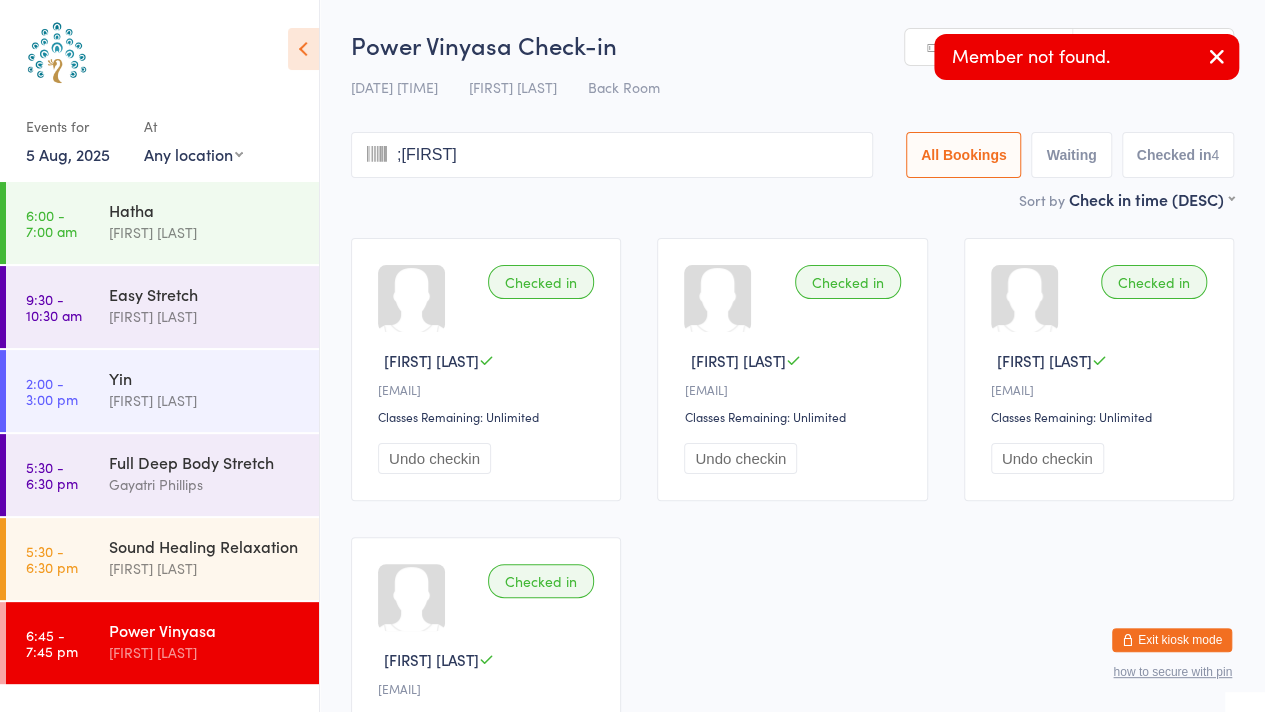 type on ";[FIRST]" 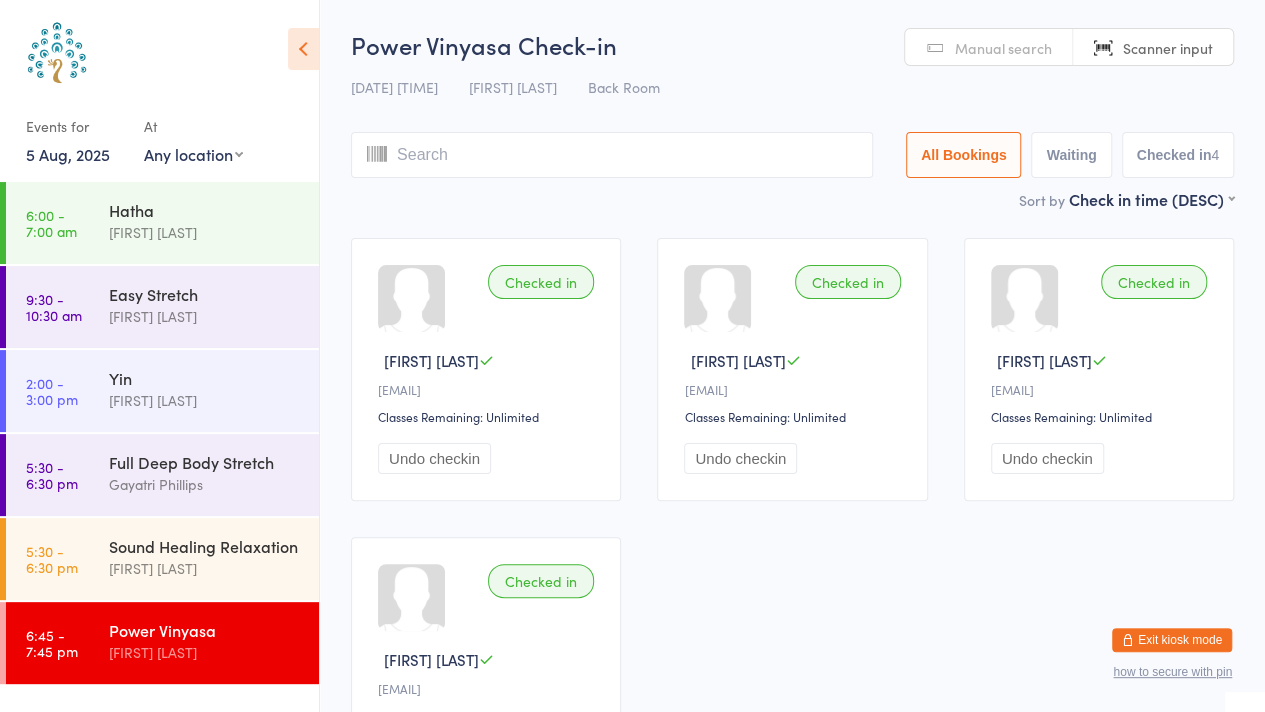 click on "Manual search" at bounding box center (989, 48) 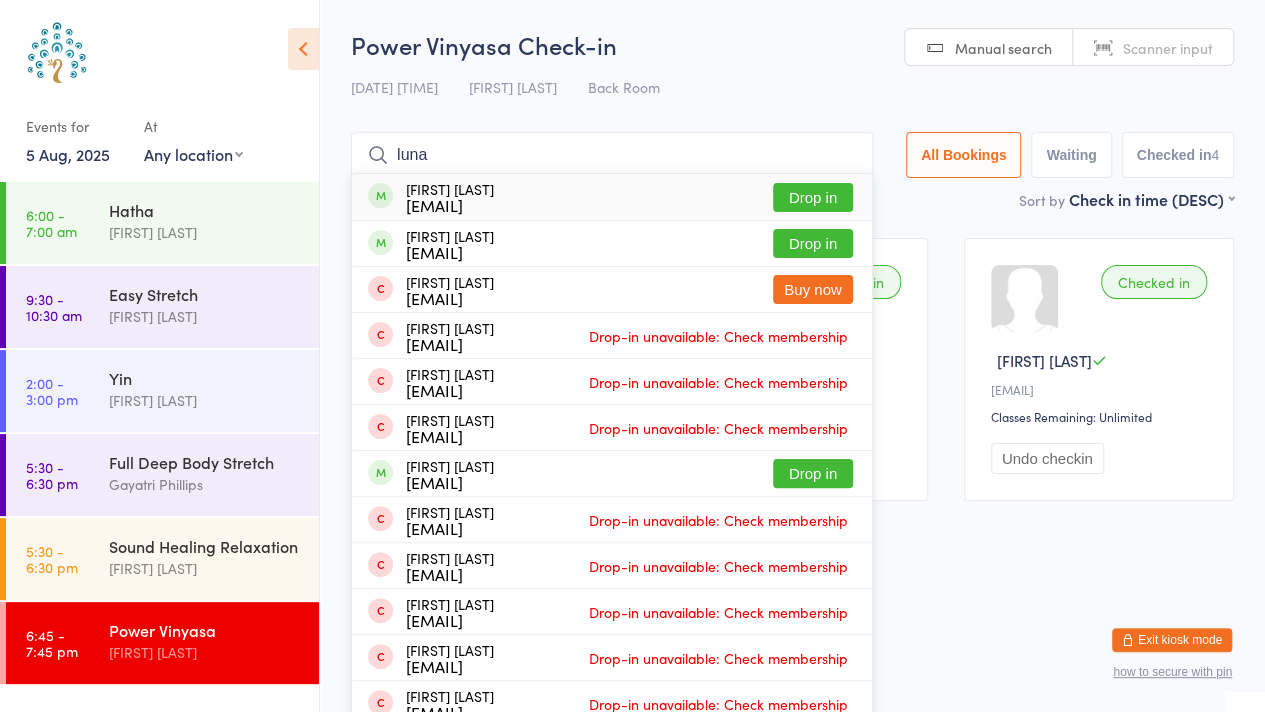 type on "luna" 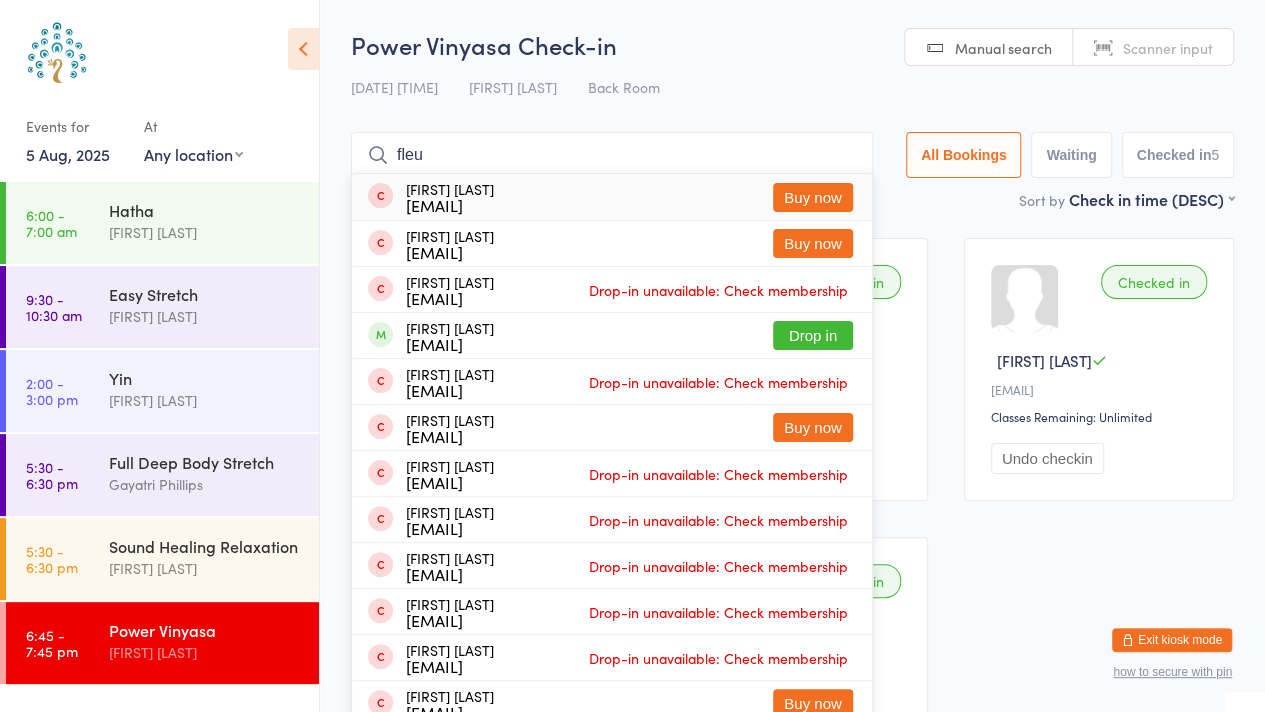 type on "fleu" 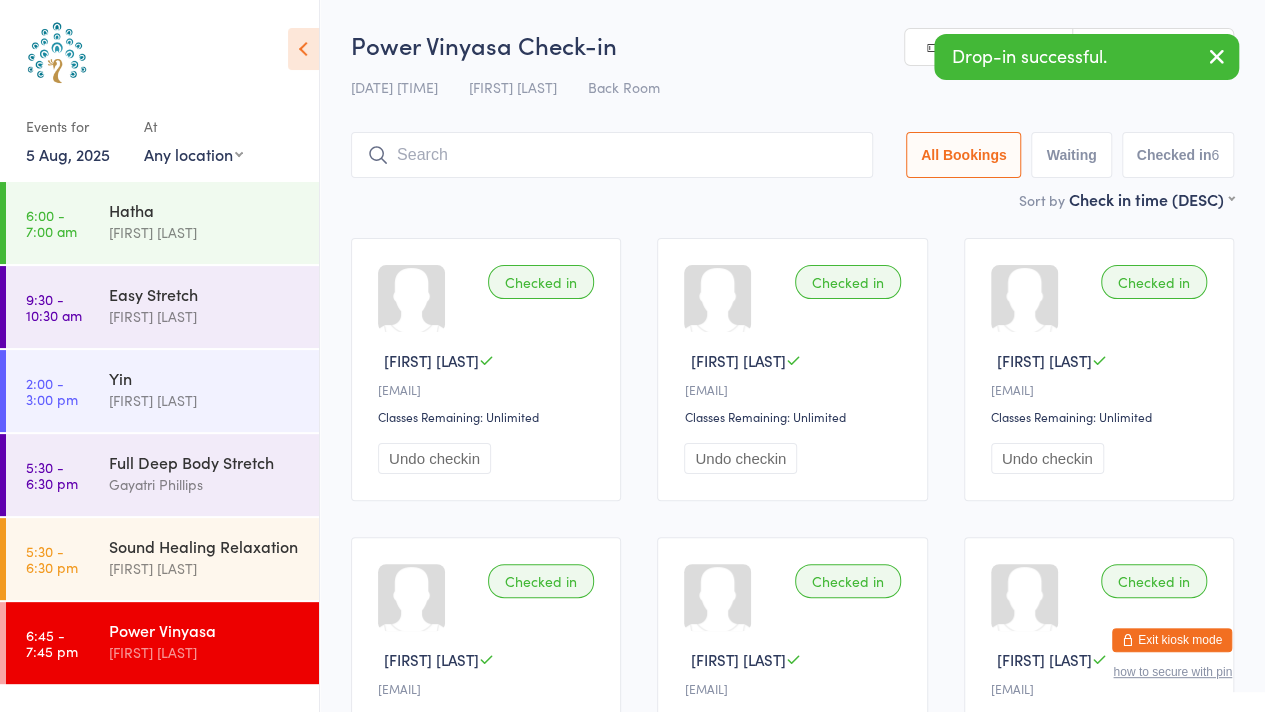 click at bounding box center (1217, 58) 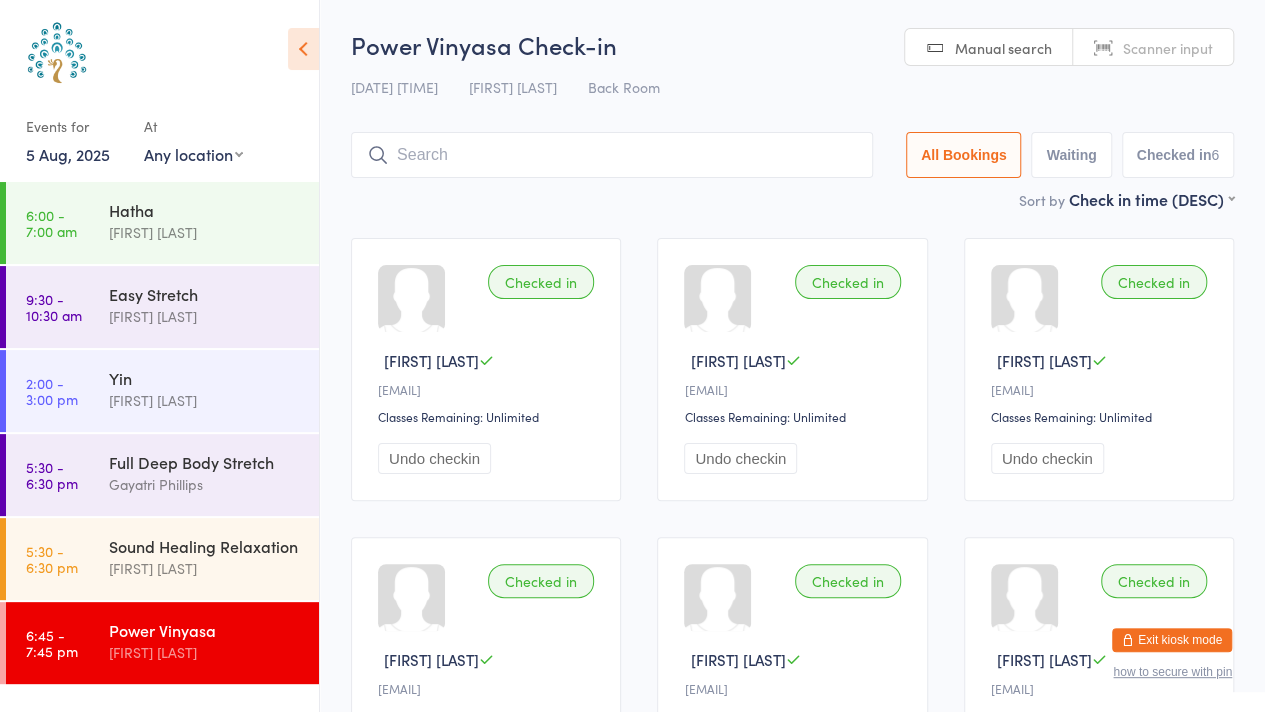 click at bounding box center (612, 155) 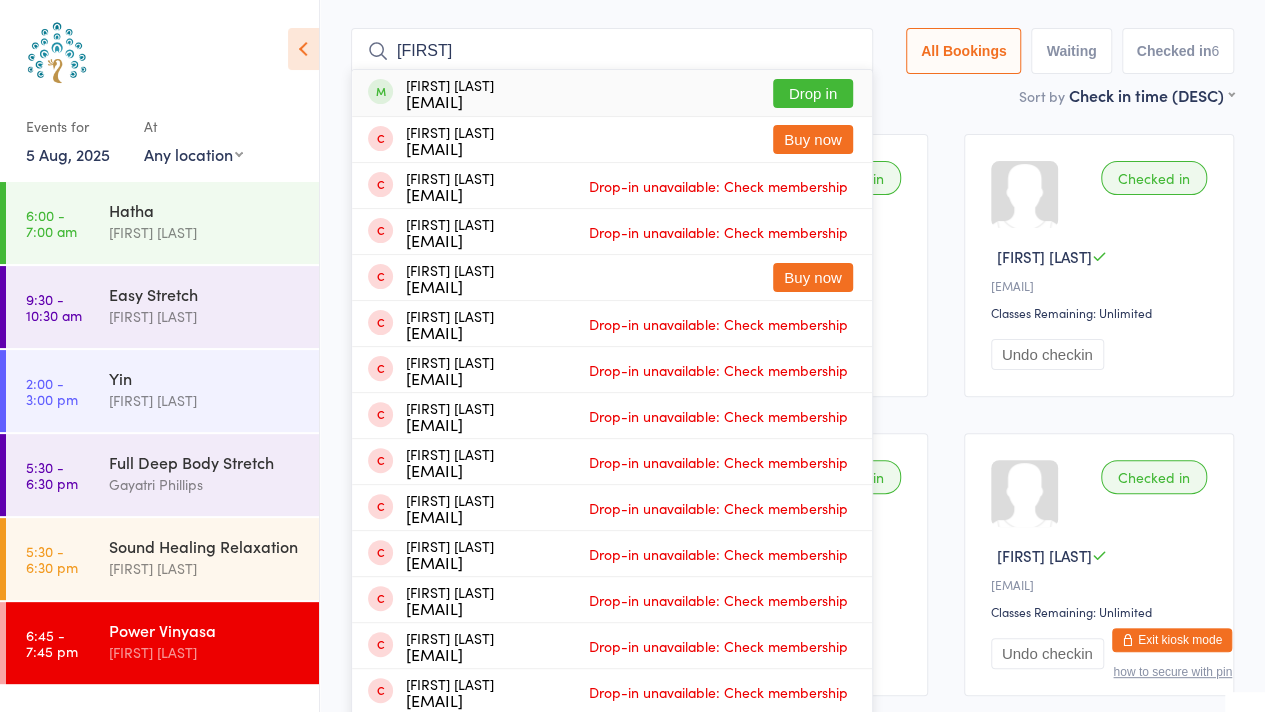 type on "[FIRST]" 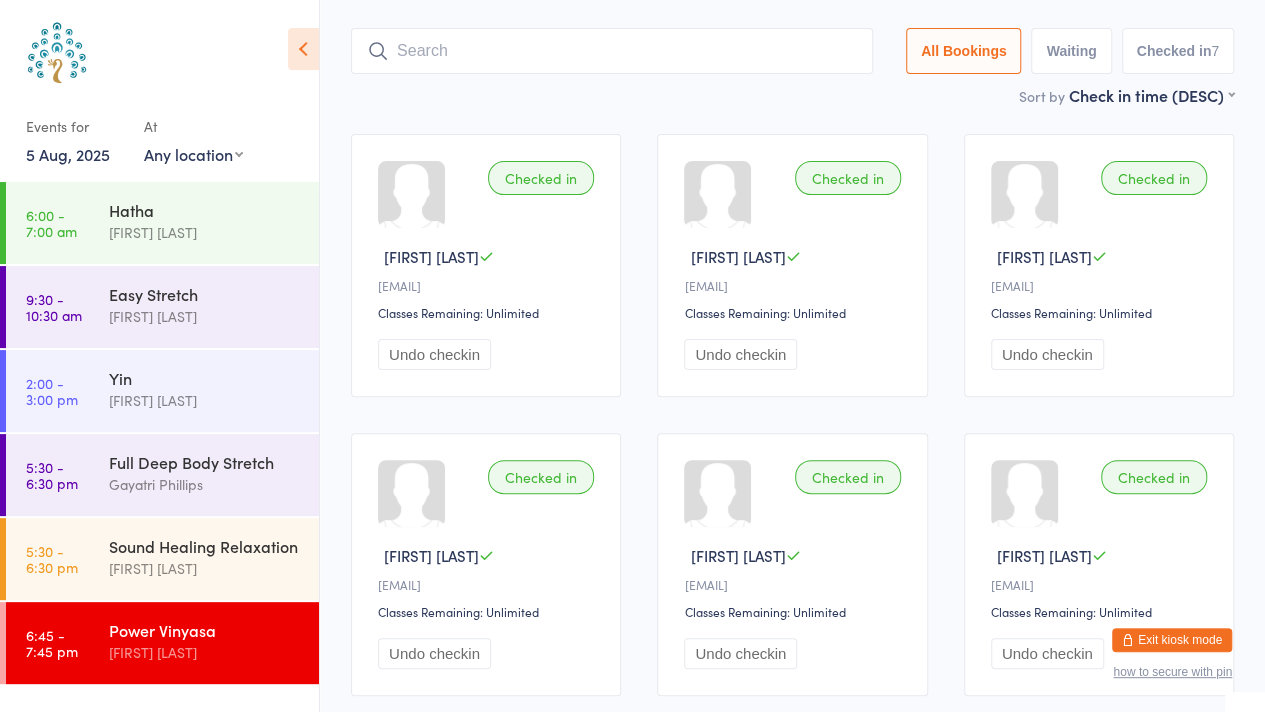 scroll, scrollTop: 0, scrollLeft: 0, axis: both 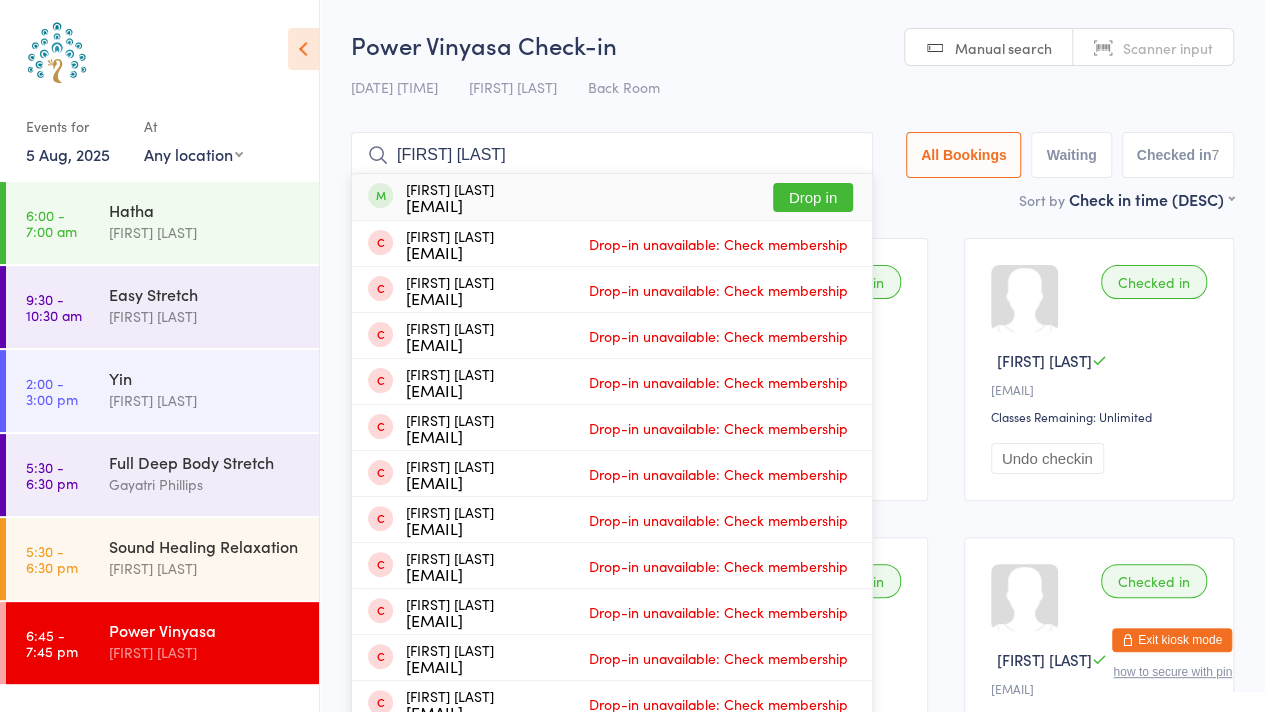 type on "[FIRST] [LAST]" 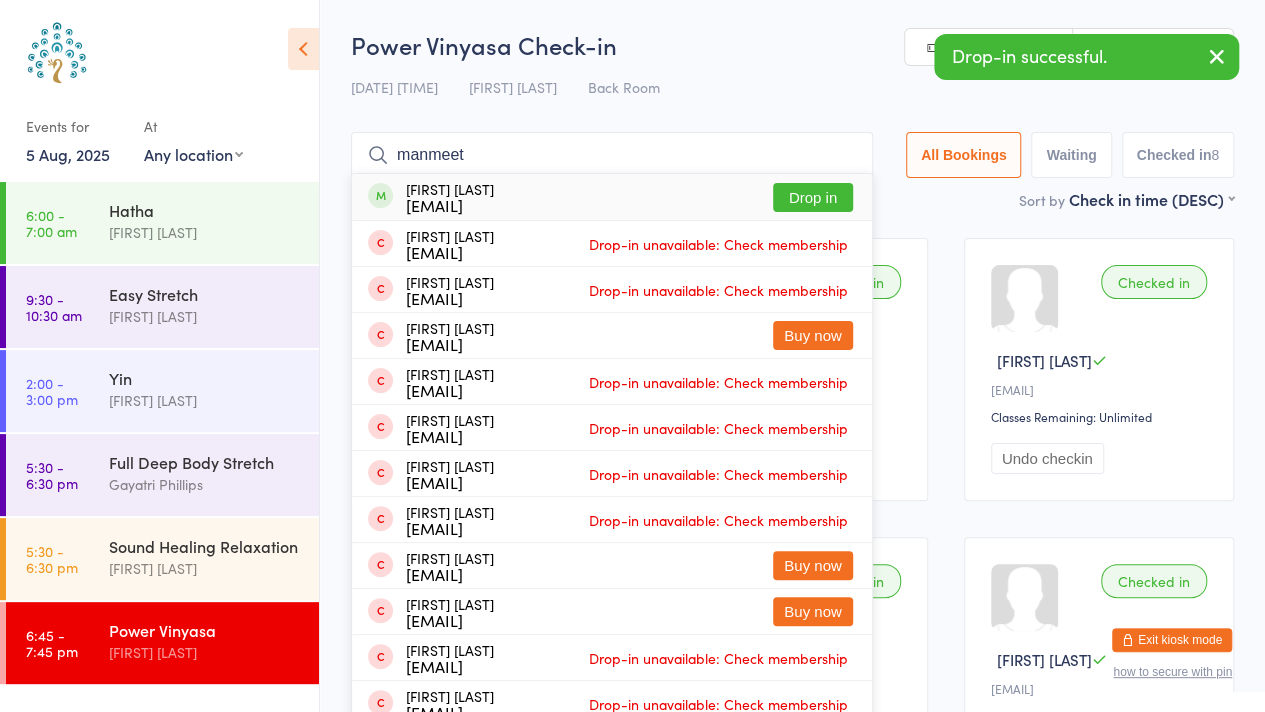 type on "manmeet" 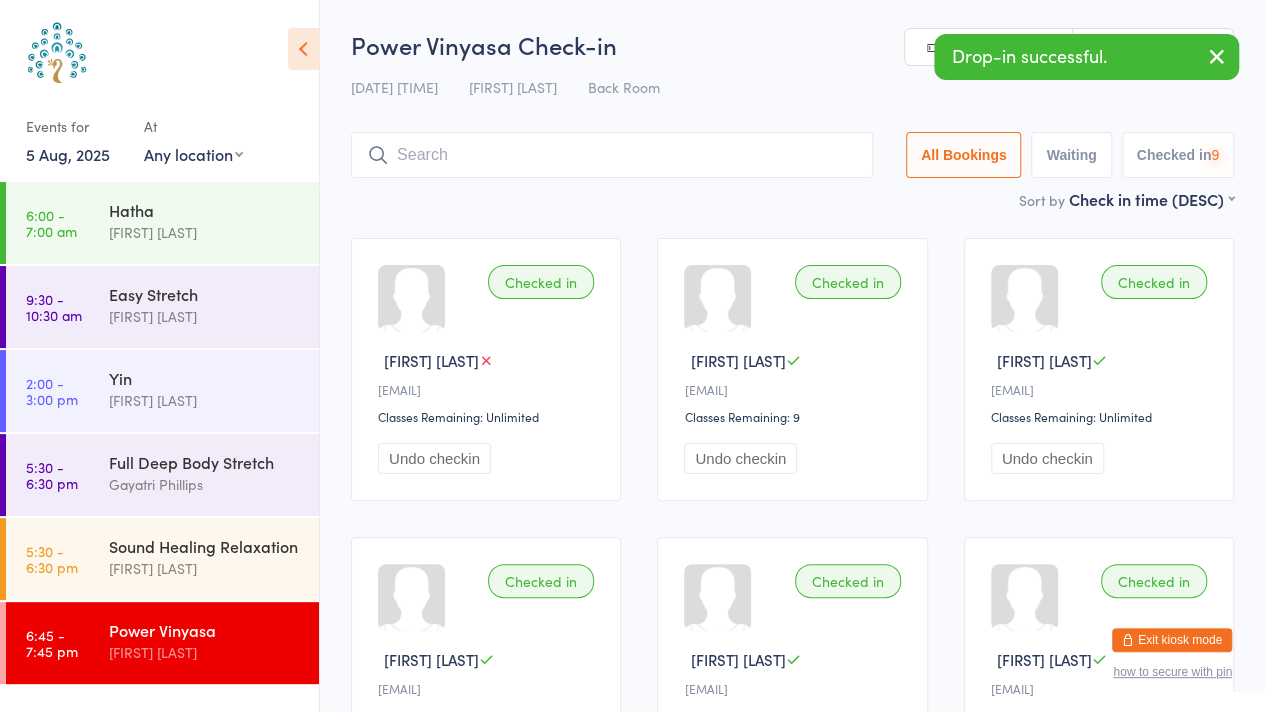 click at bounding box center (1217, 56) 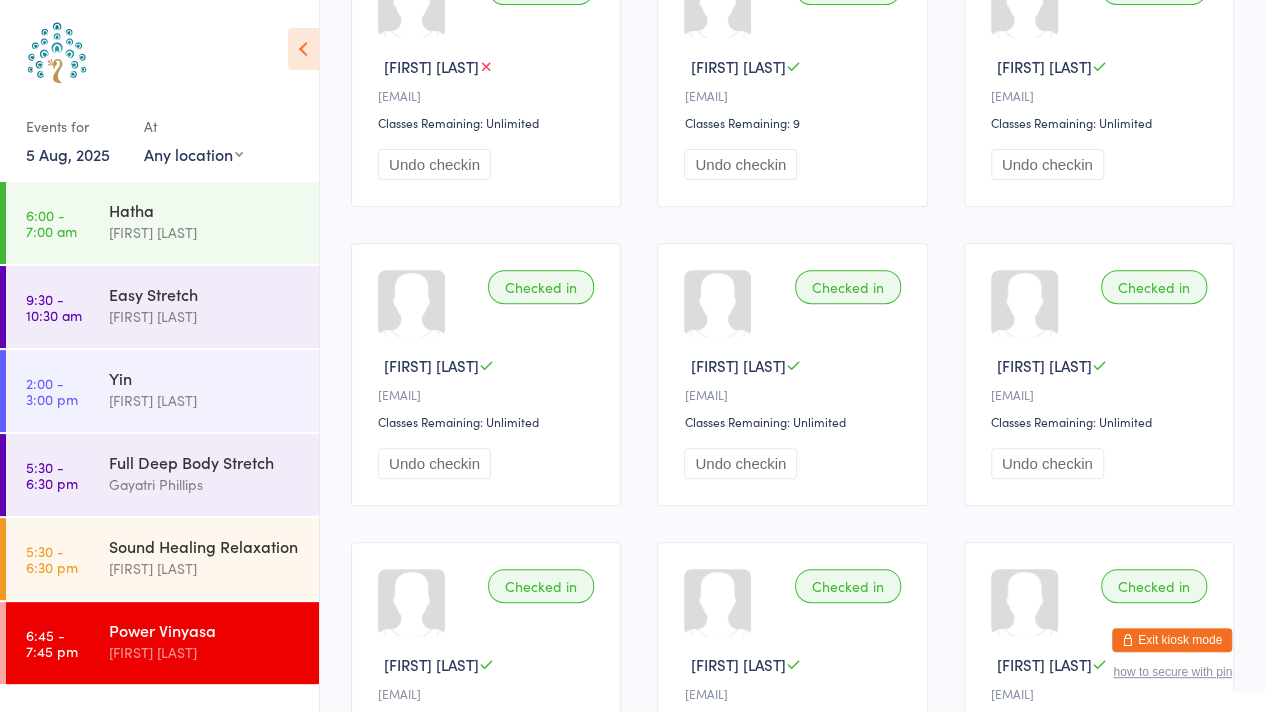 scroll, scrollTop: 0, scrollLeft: 0, axis: both 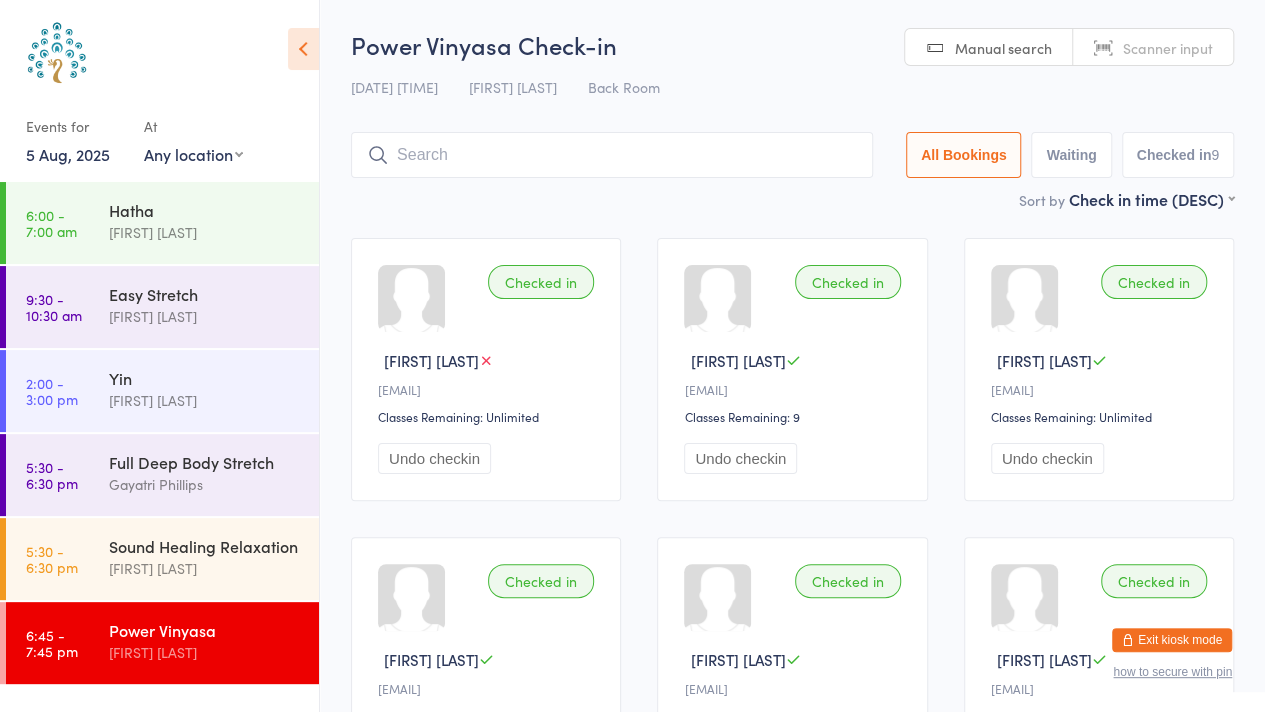 click at bounding box center (612, 155) 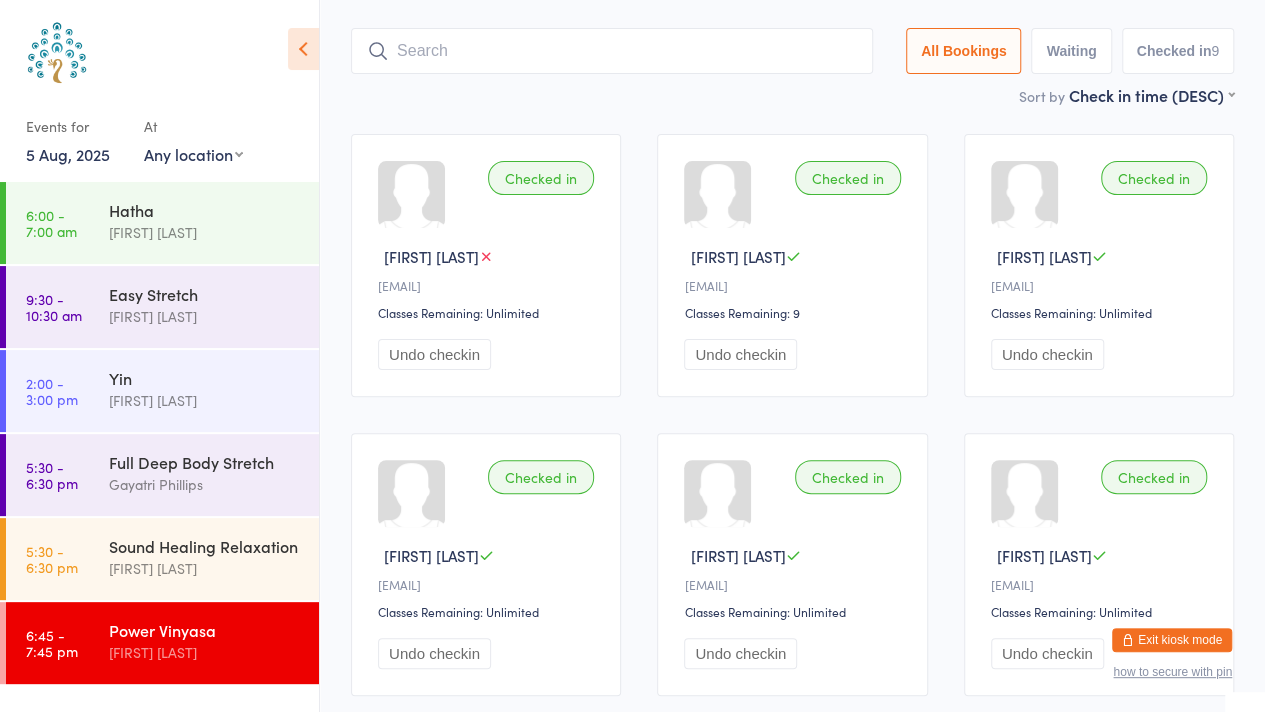 scroll, scrollTop: 133, scrollLeft: 0, axis: vertical 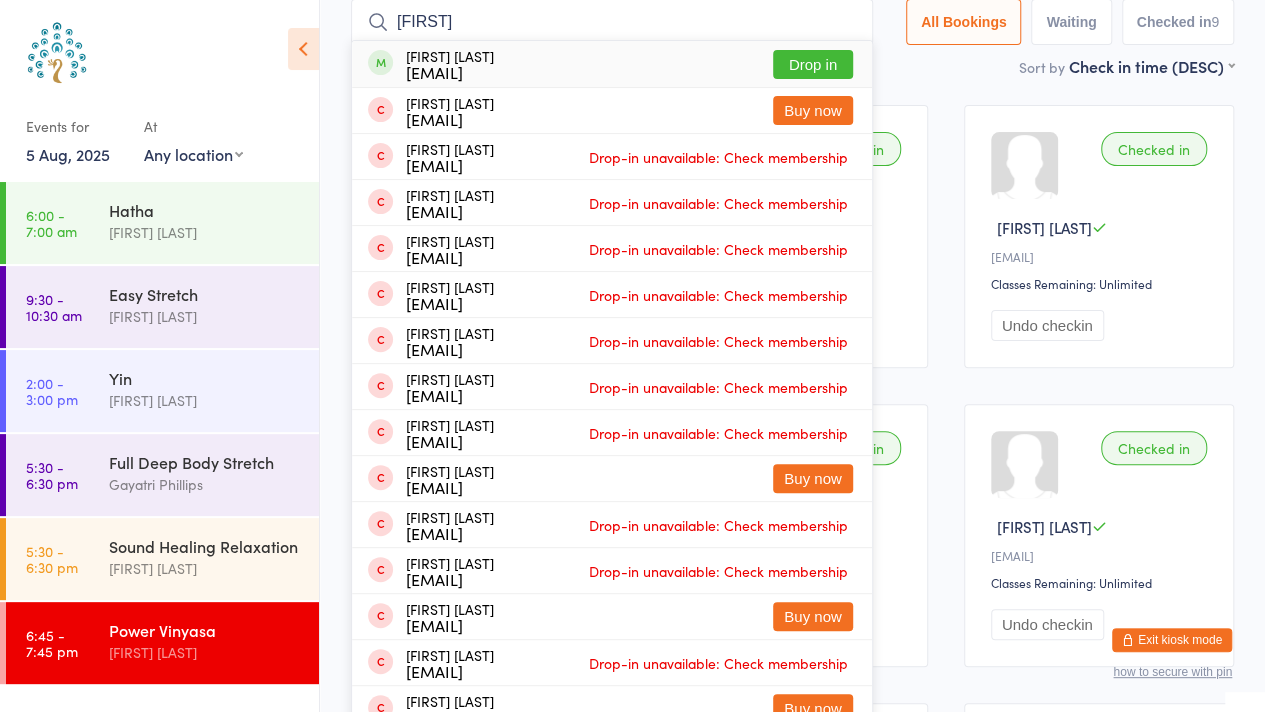 type on "[FIRST]" 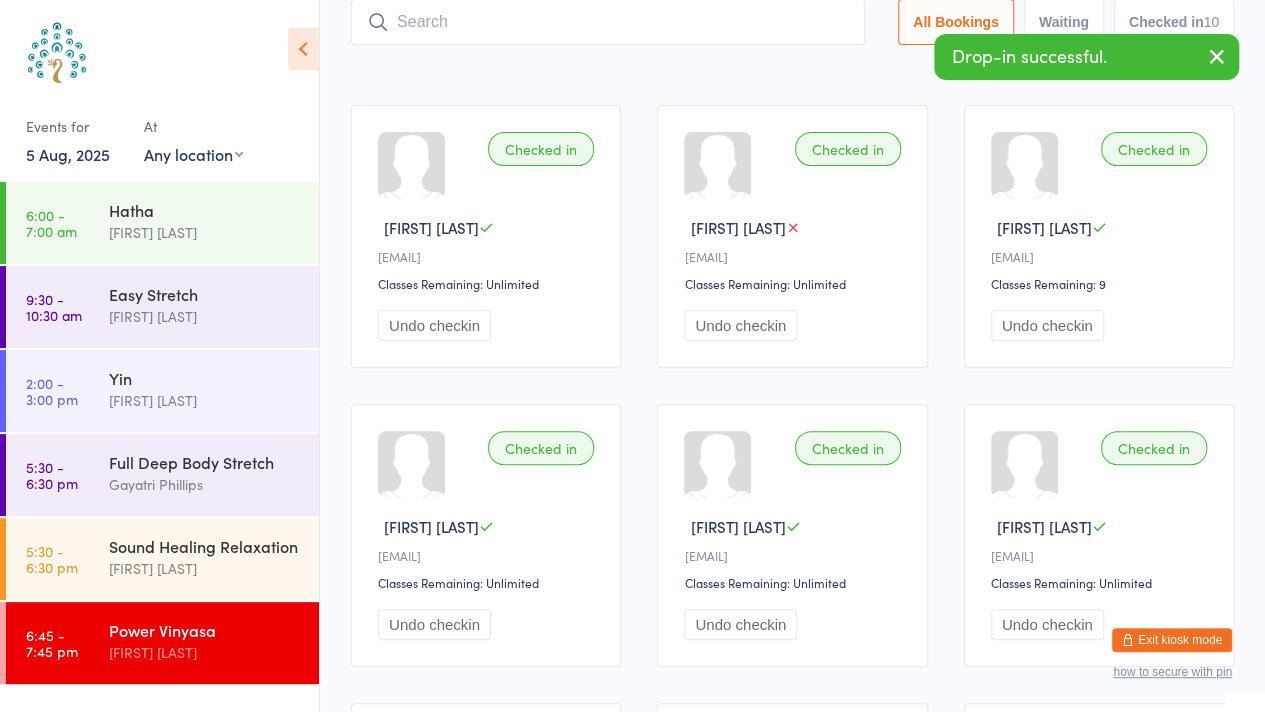 click at bounding box center [1217, 56] 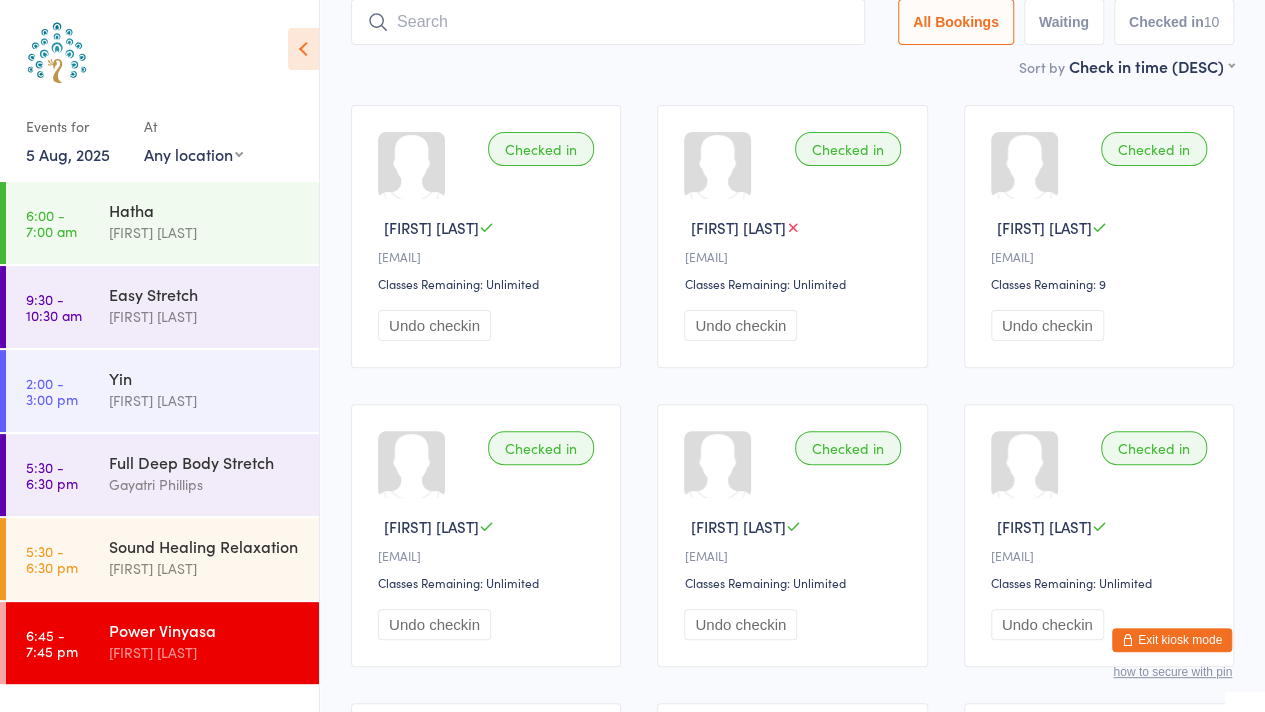 scroll, scrollTop: 0, scrollLeft: 0, axis: both 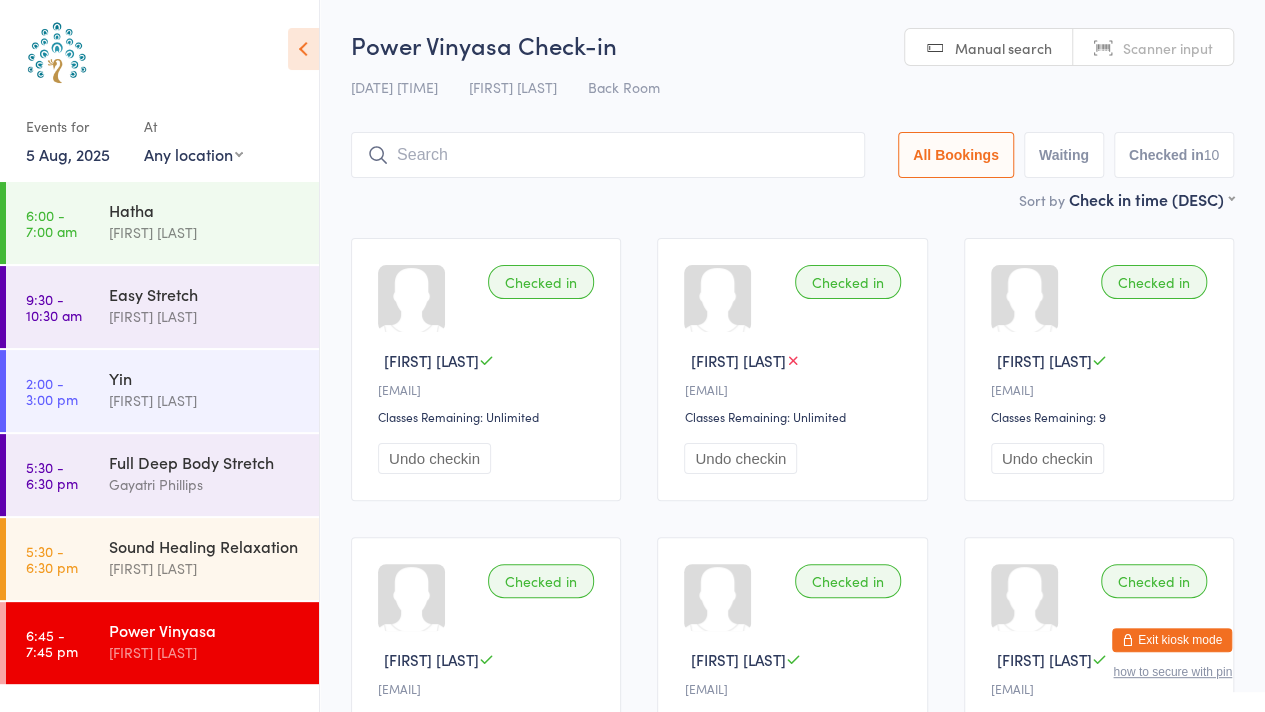 click at bounding box center [608, 155] 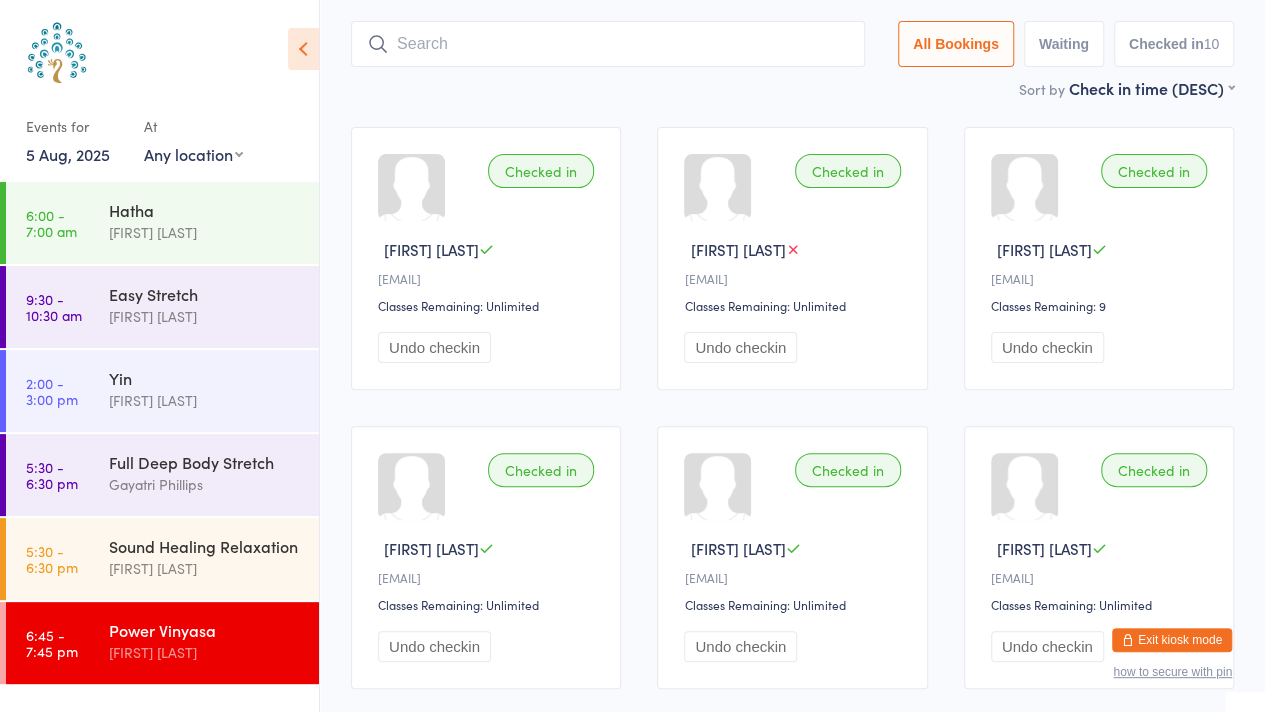 scroll, scrollTop: 133, scrollLeft: 0, axis: vertical 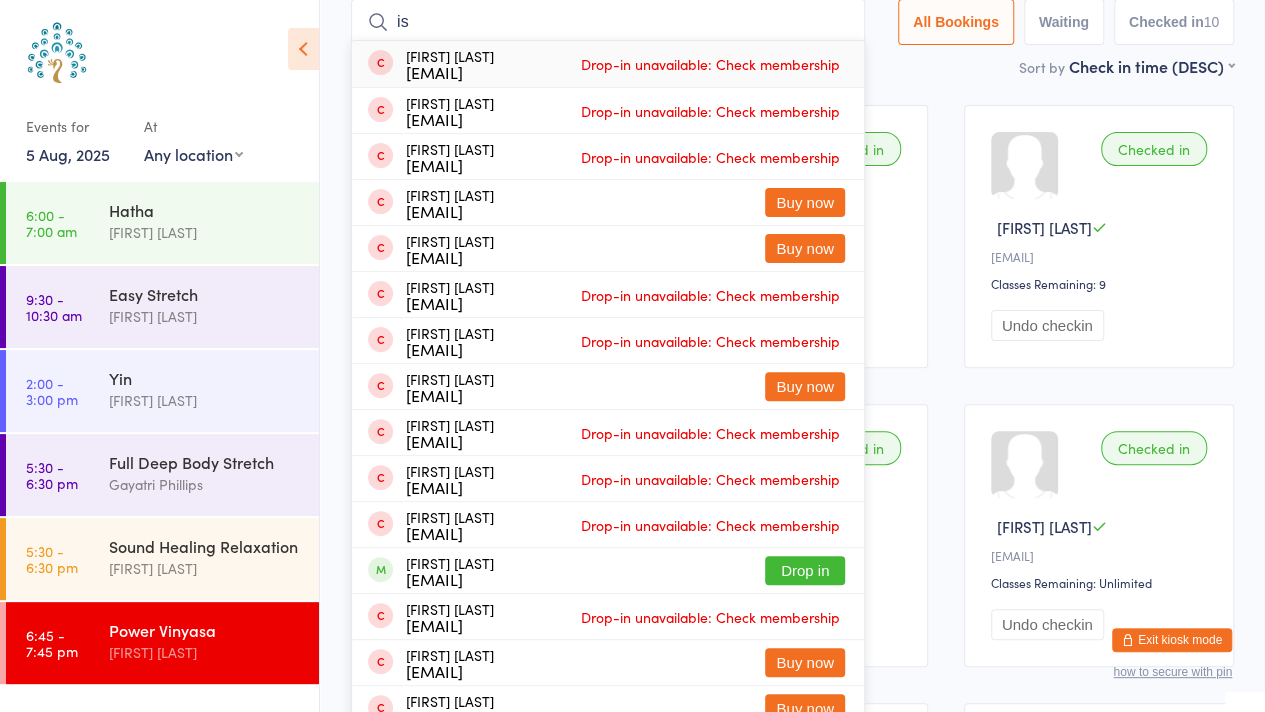 type on "i" 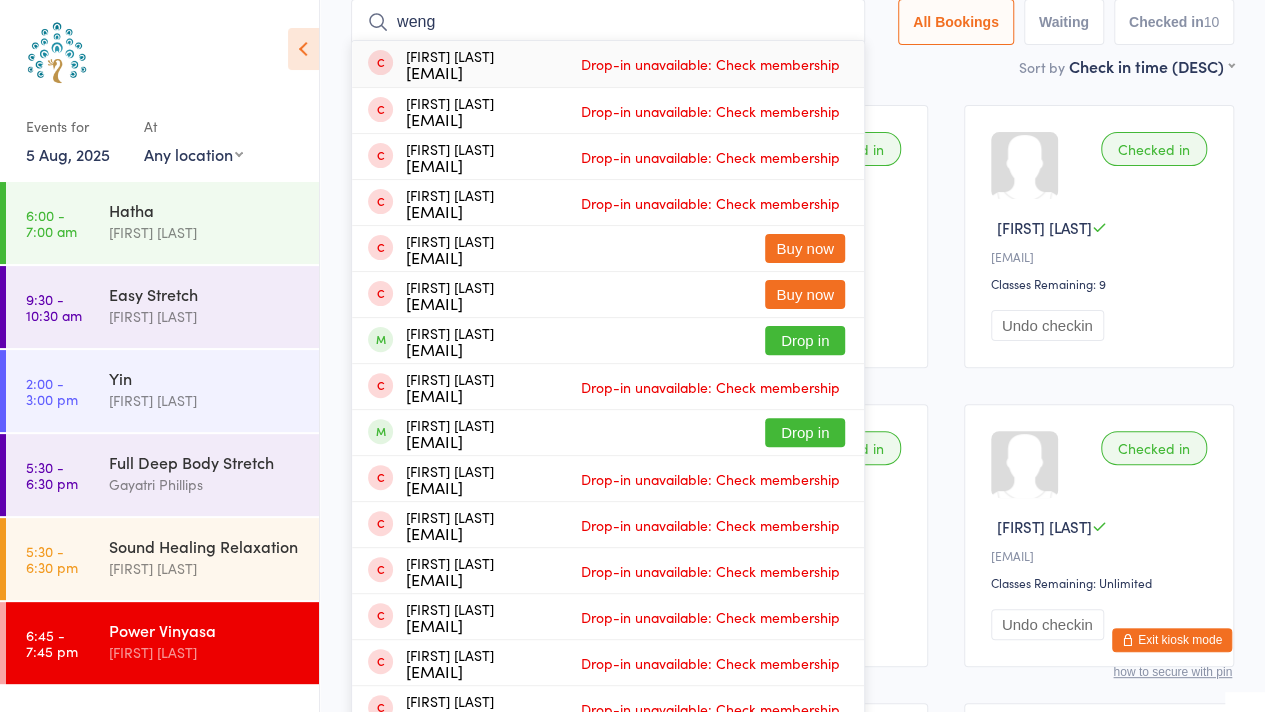 type on "weng" 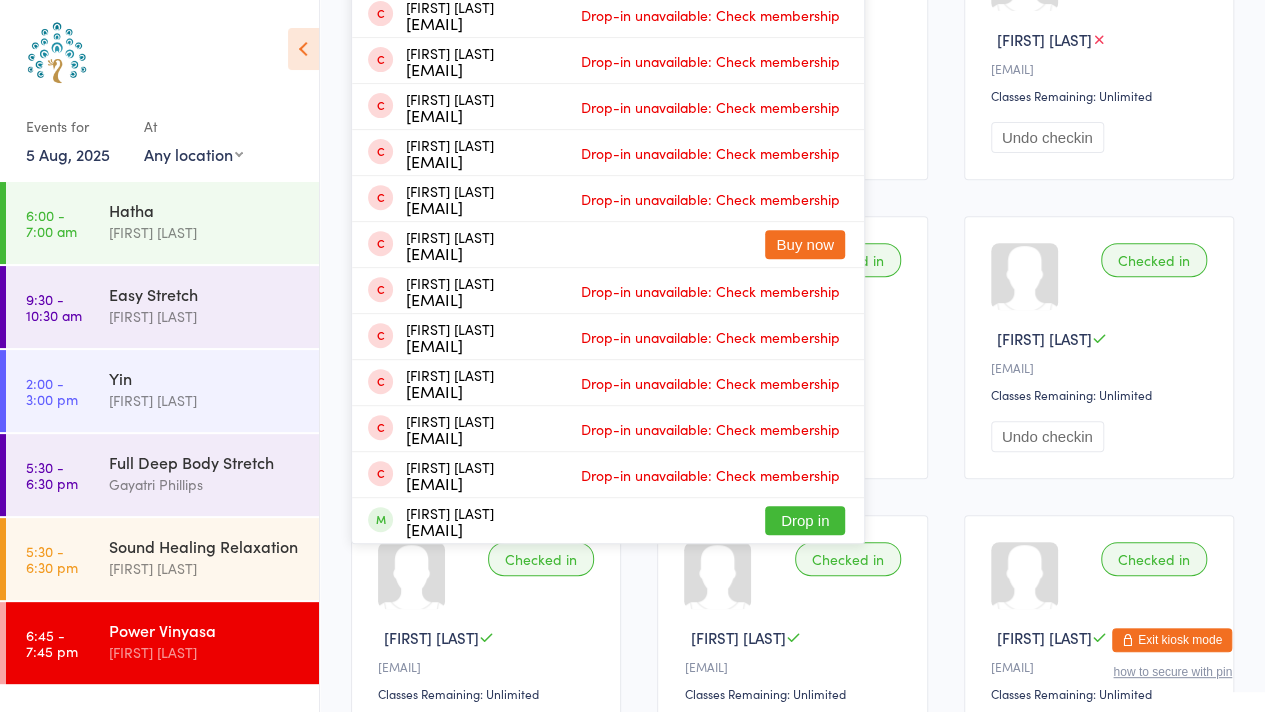 scroll, scrollTop: 326, scrollLeft: 0, axis: vertical 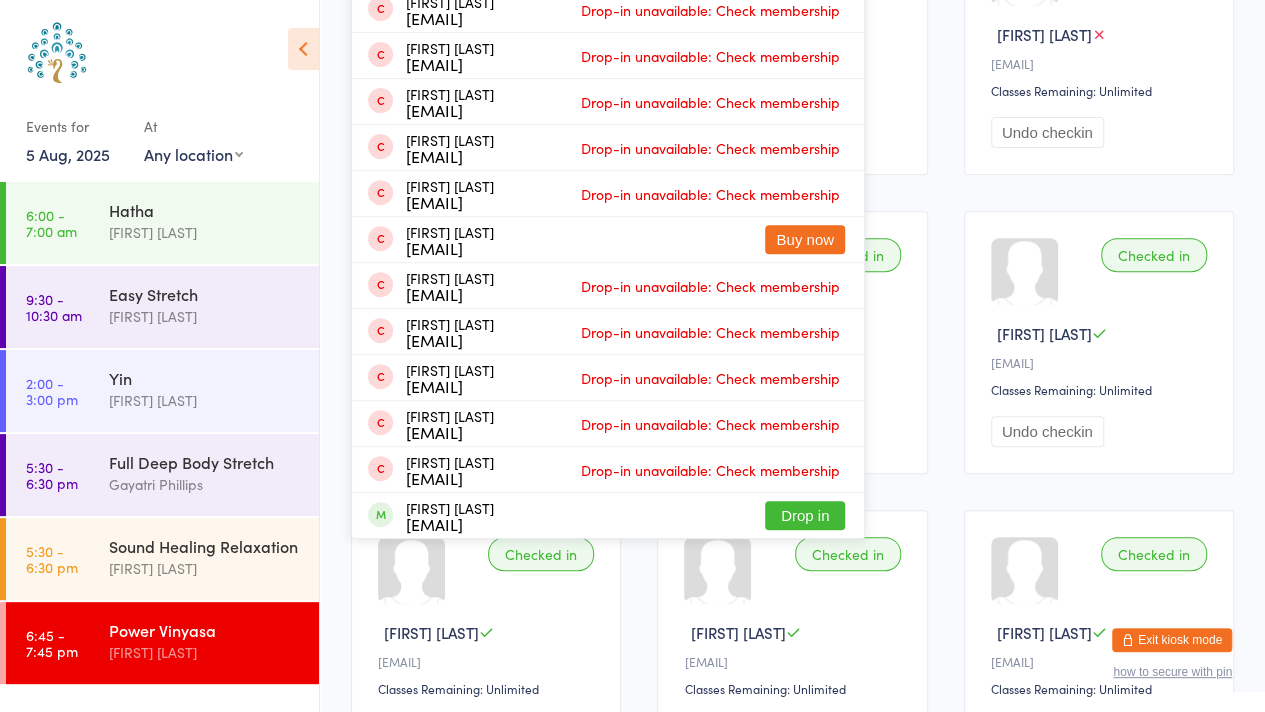 type on "[FIRST]" 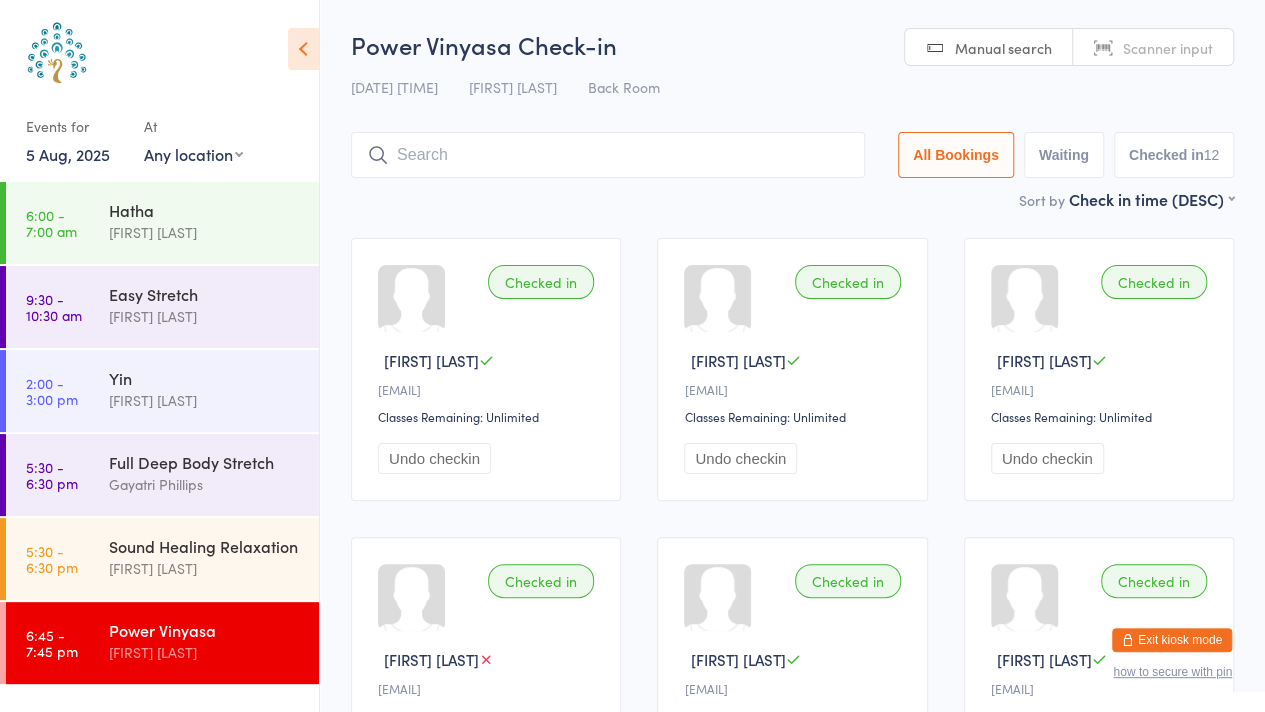 click on "Checked in [FIRST] [LAST] [EMAIL] Classes Remaining: Unlimited   Undo checkin Checked in [FIRST] [LAST] [EMAIL] Classes Remaining: Unlimited   Undo checkin Checked in [FIRST] [LAST] [EMAIL] Classes Remaining: Unlimited   Undo checkin Checked in [FIRST] [LAST] [EMAIL] Classes Remaining: Unlimited   Undo checkin Checked in [FIRST] [LAST] [EMAIL] Classes Remaining: 9    Undo checkin Checked in [FIRST] [LAST] [EMAIL] Classes Remaining: Unlimited   Undo checkin Checked in [FIRST] [LAST] [EMAIL] Classes Remaining: Unlimited   Undo checkin Checked in [FIRST] [LAST] [EMAIL] Classes Remaining: Unlimited   Undo checkin Checked in [FIRST] [LAST] [EMAIL] Classes Remaining: Unlimited   Undo checkin Checked in [FIRST] [LAST]" at bounding box center (792, 818) 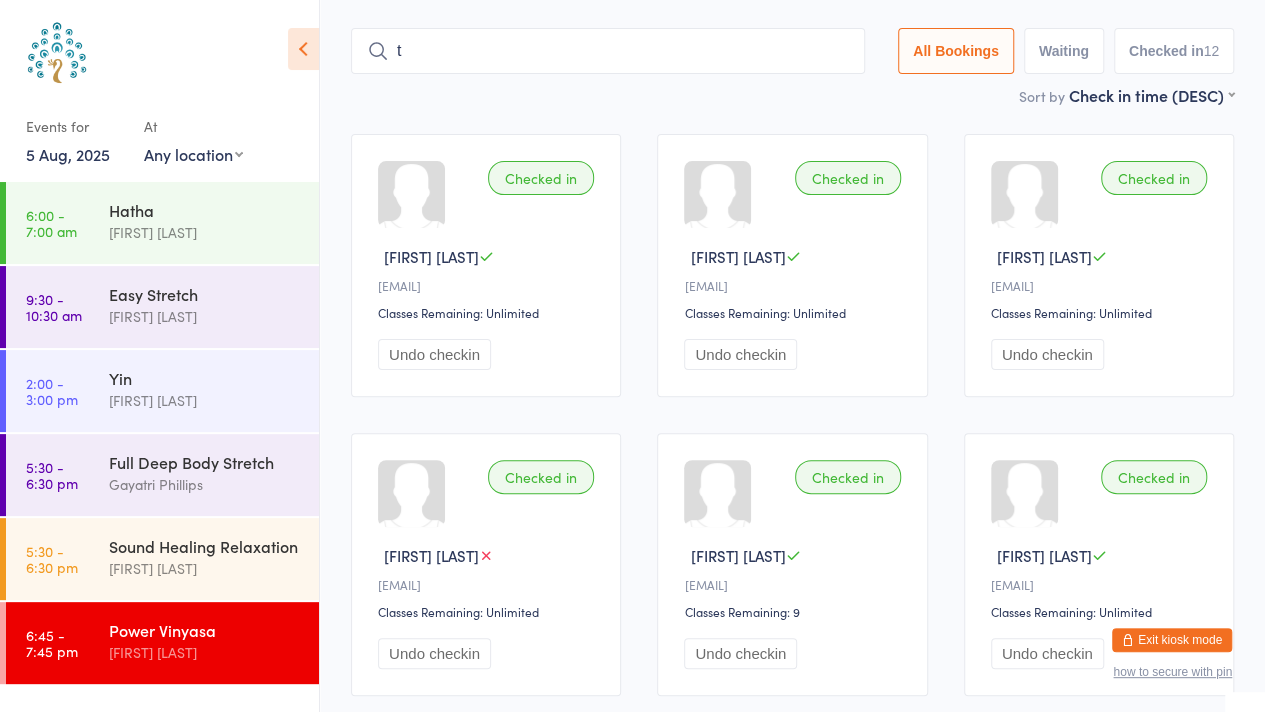 scroll, scrollTop: 124, scrollLeft: 0, axis: vertical 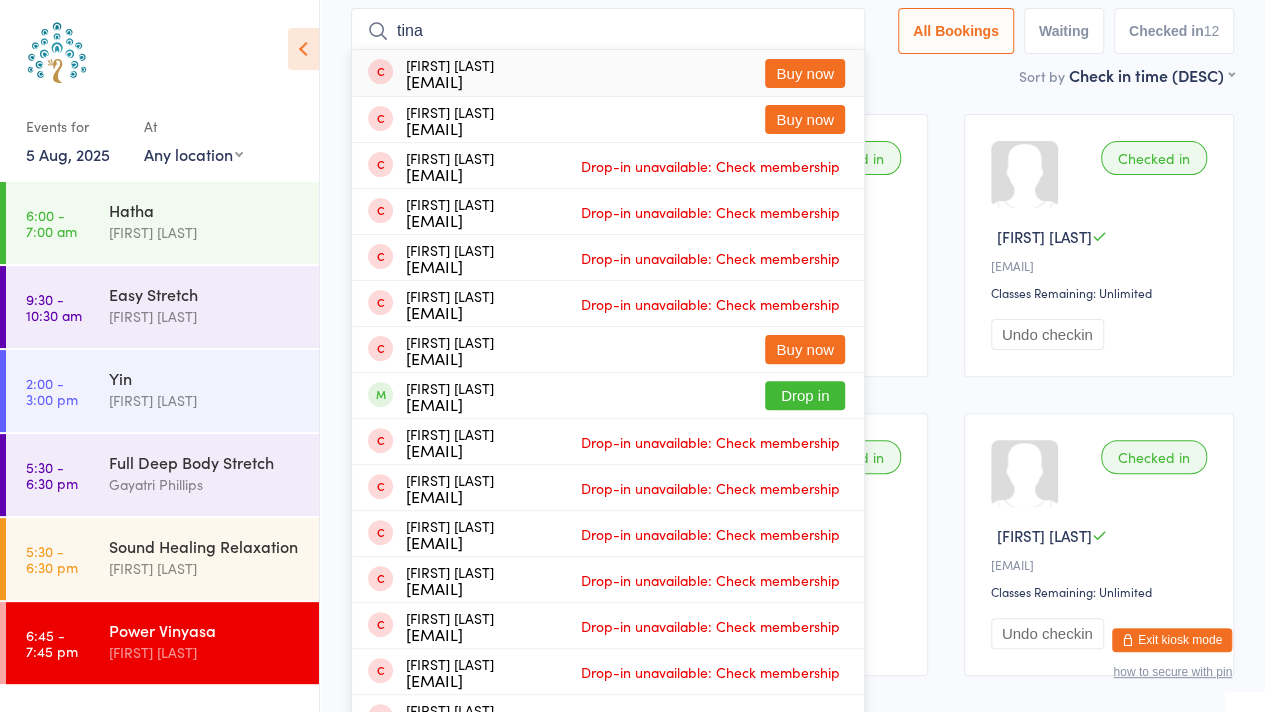 type on "tina" 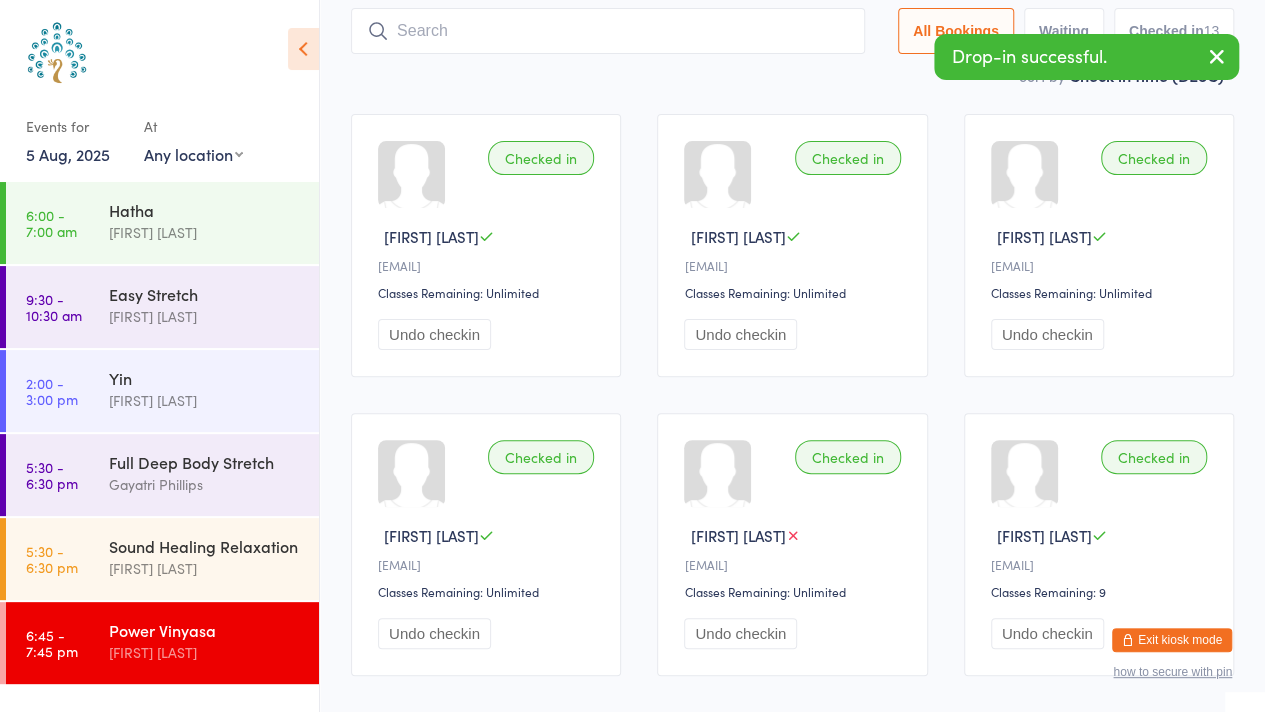 scroll, scrollTop: 0, scrollLeft: 0, axis: both 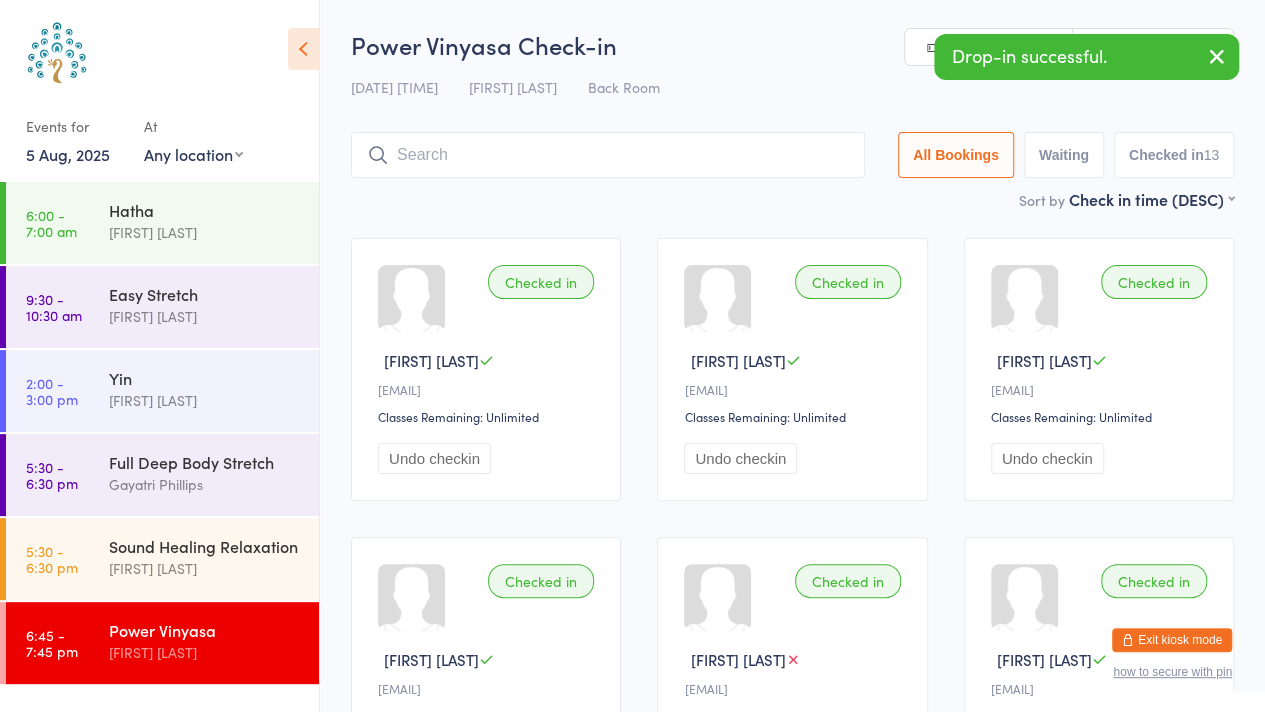 click at bounding box center (1217, 58) 